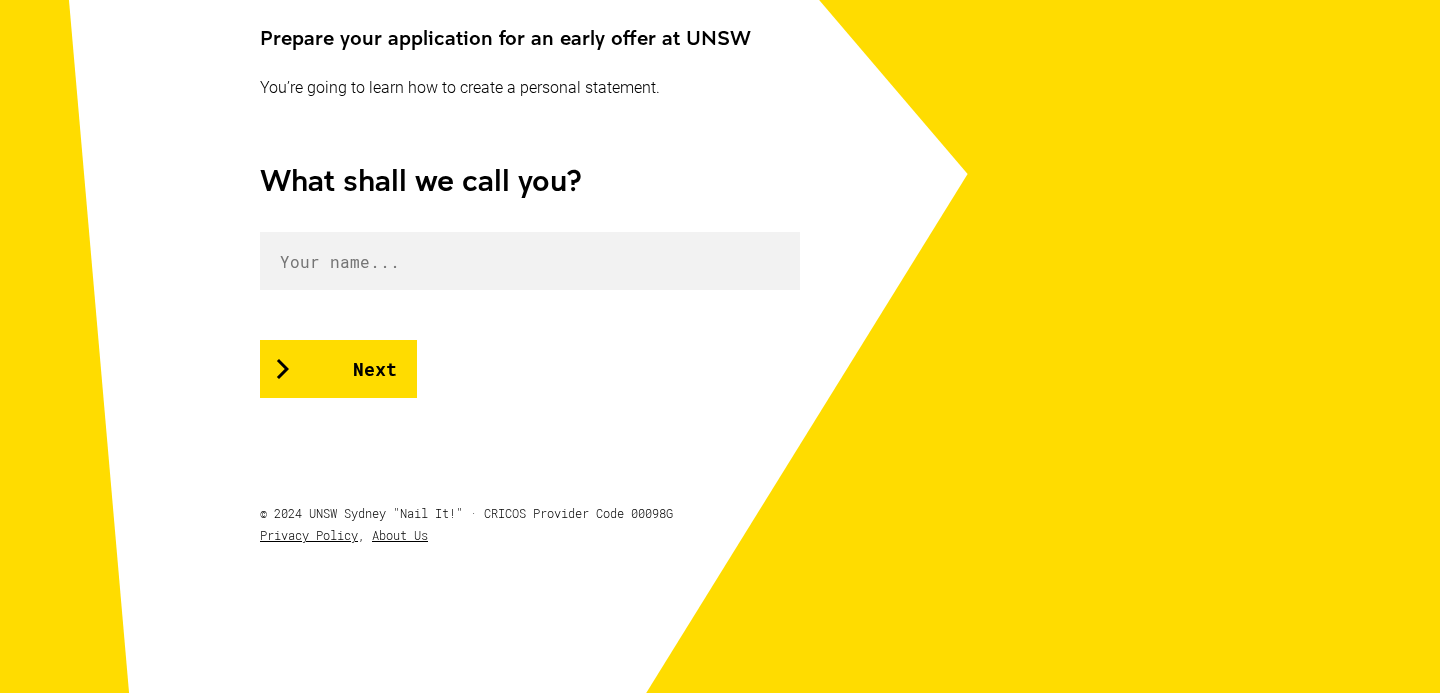 scroll, scrollTop: 457, scrollLeft: 0, axis: vertical 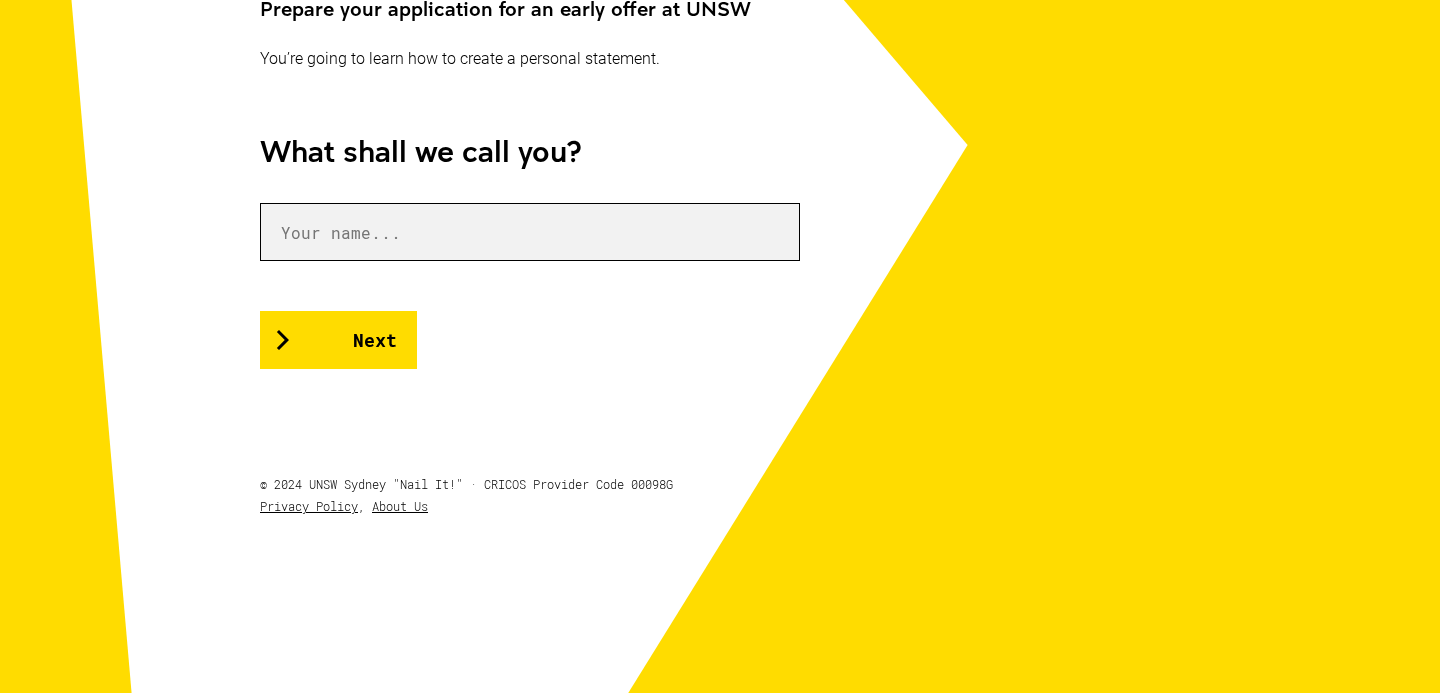 click at bounding box center (530, 232) 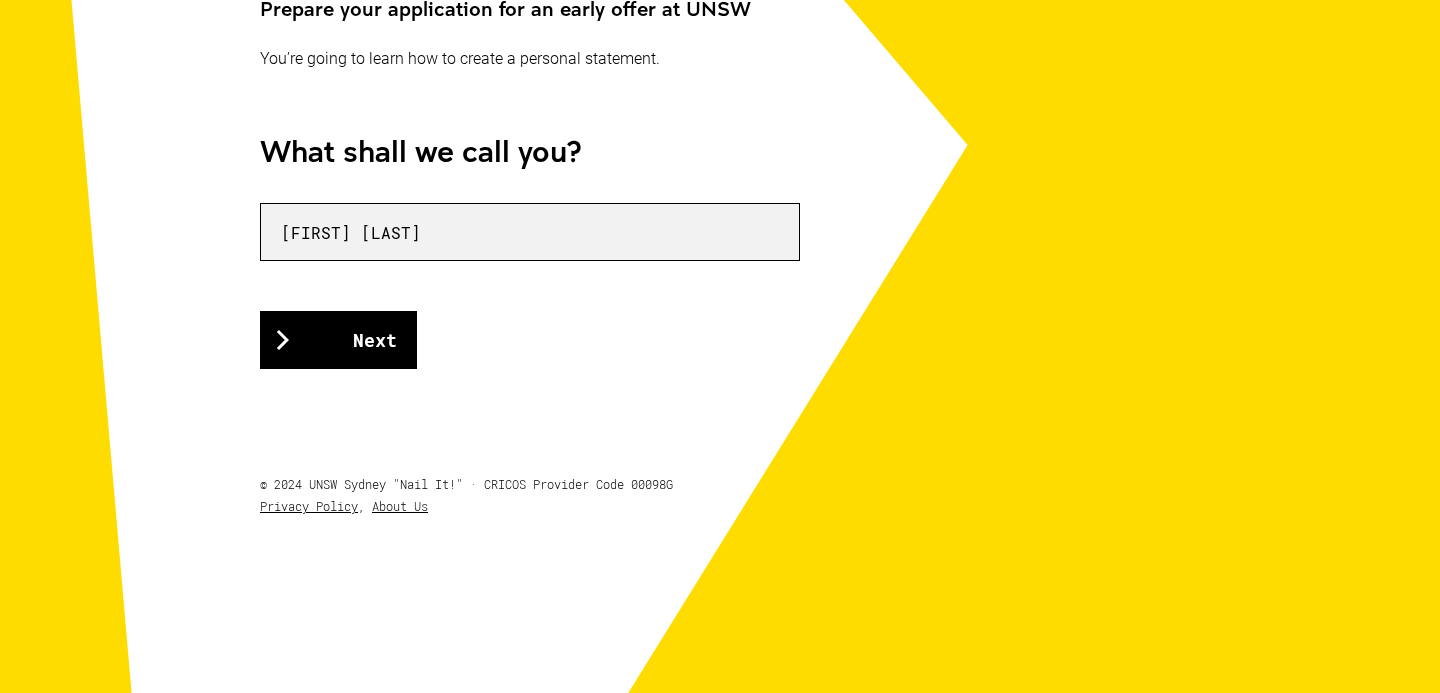 type on "[FIRST] [LAST]" 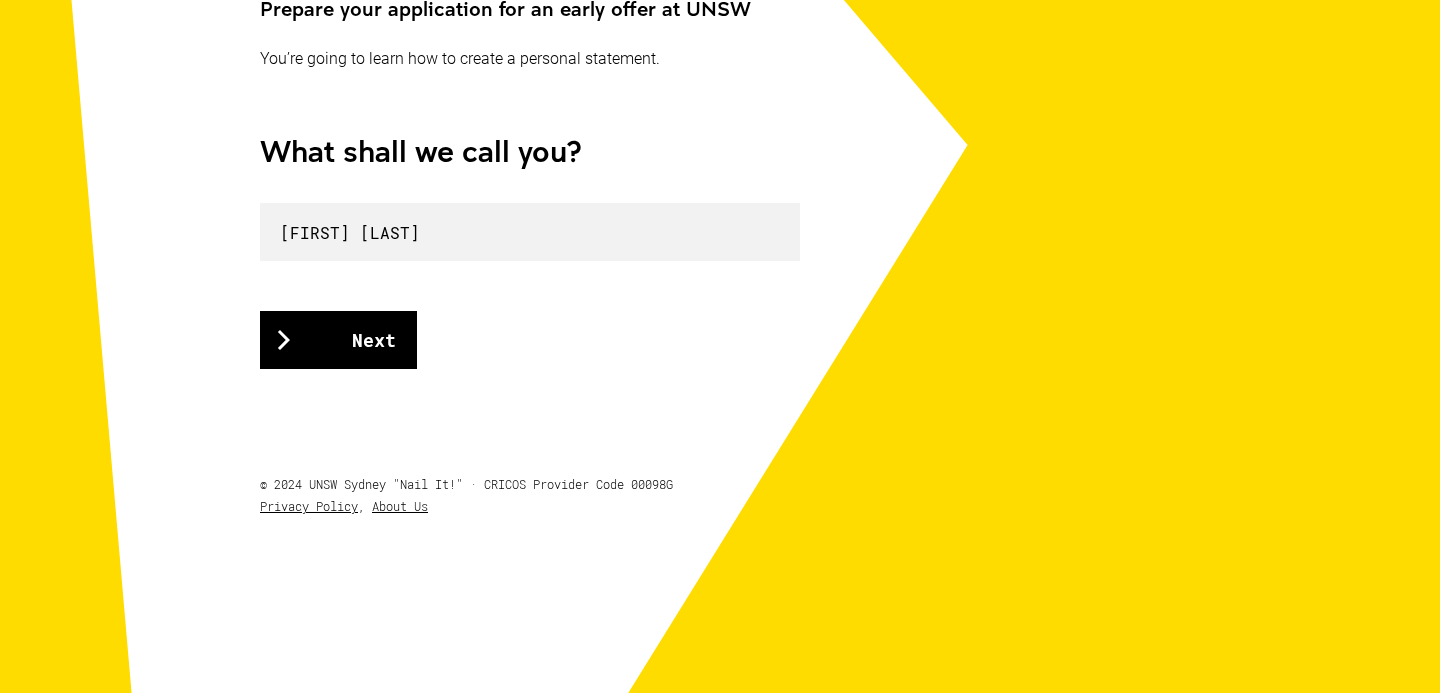 click on "Next" at bounding box center (338, 340) 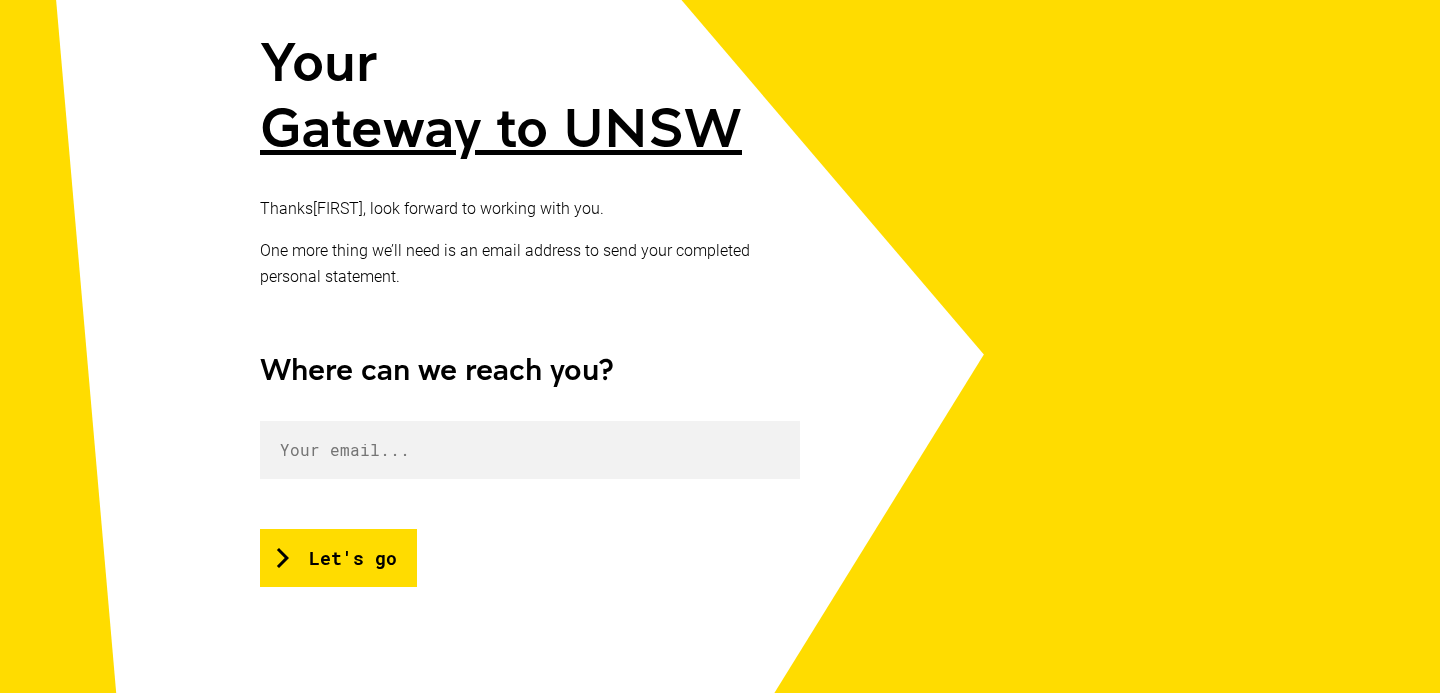 scroll, scrollTop: 281, scrollLeft: 0, axis: vertical 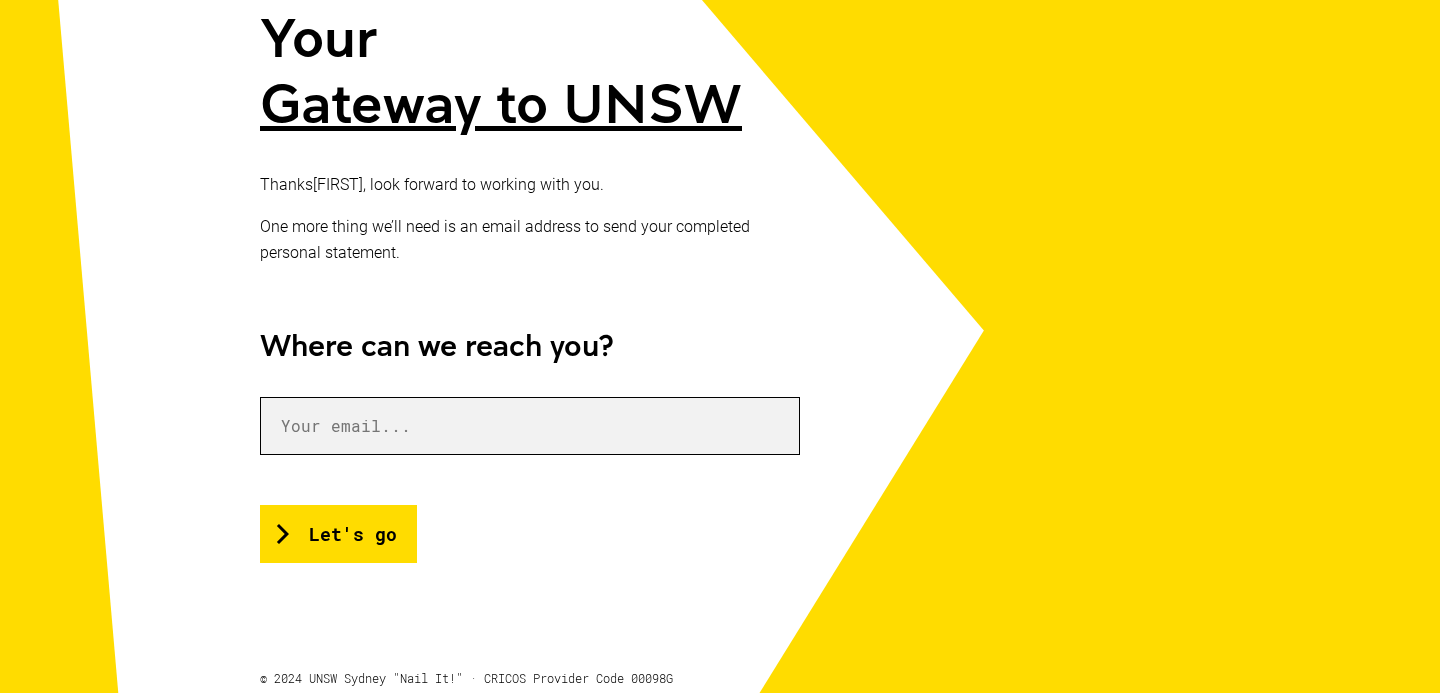 click at bounding box center [530, 426] 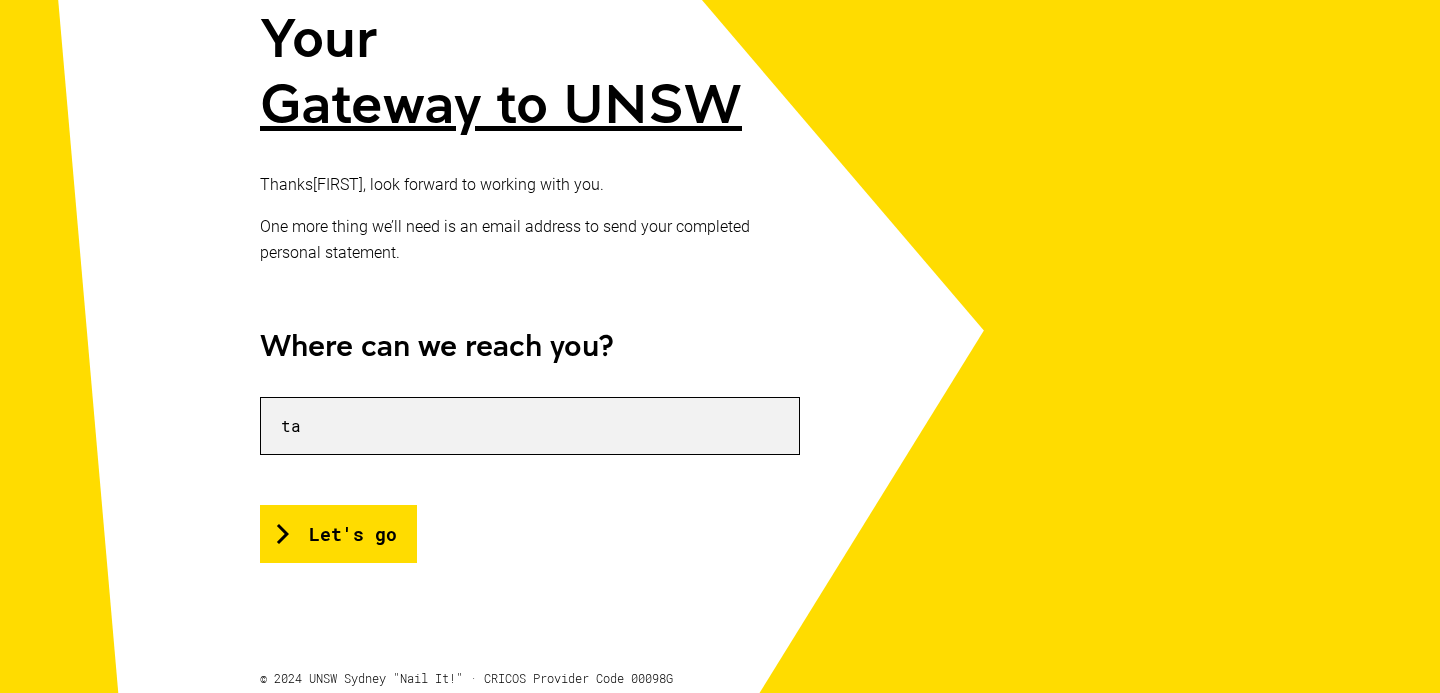 click on "ta" at bounding box center [530, 426] 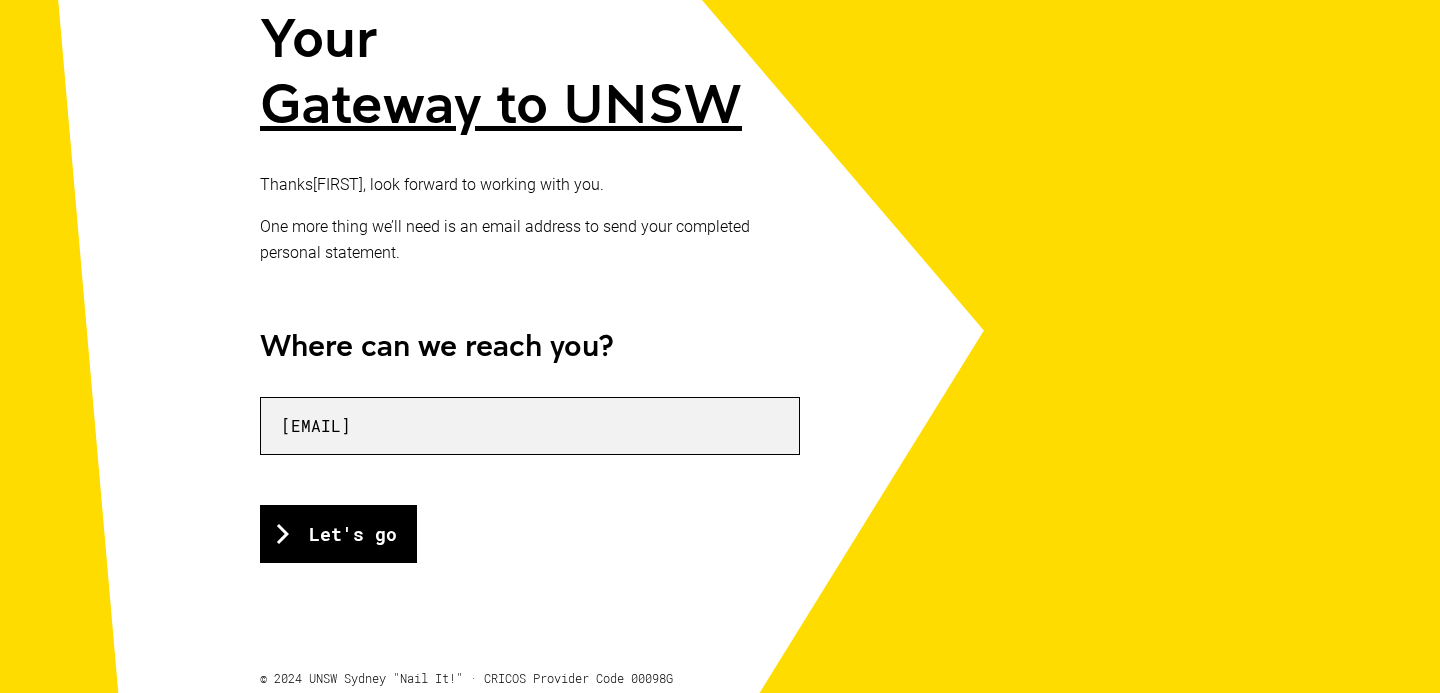 type on "[EMAIL]" 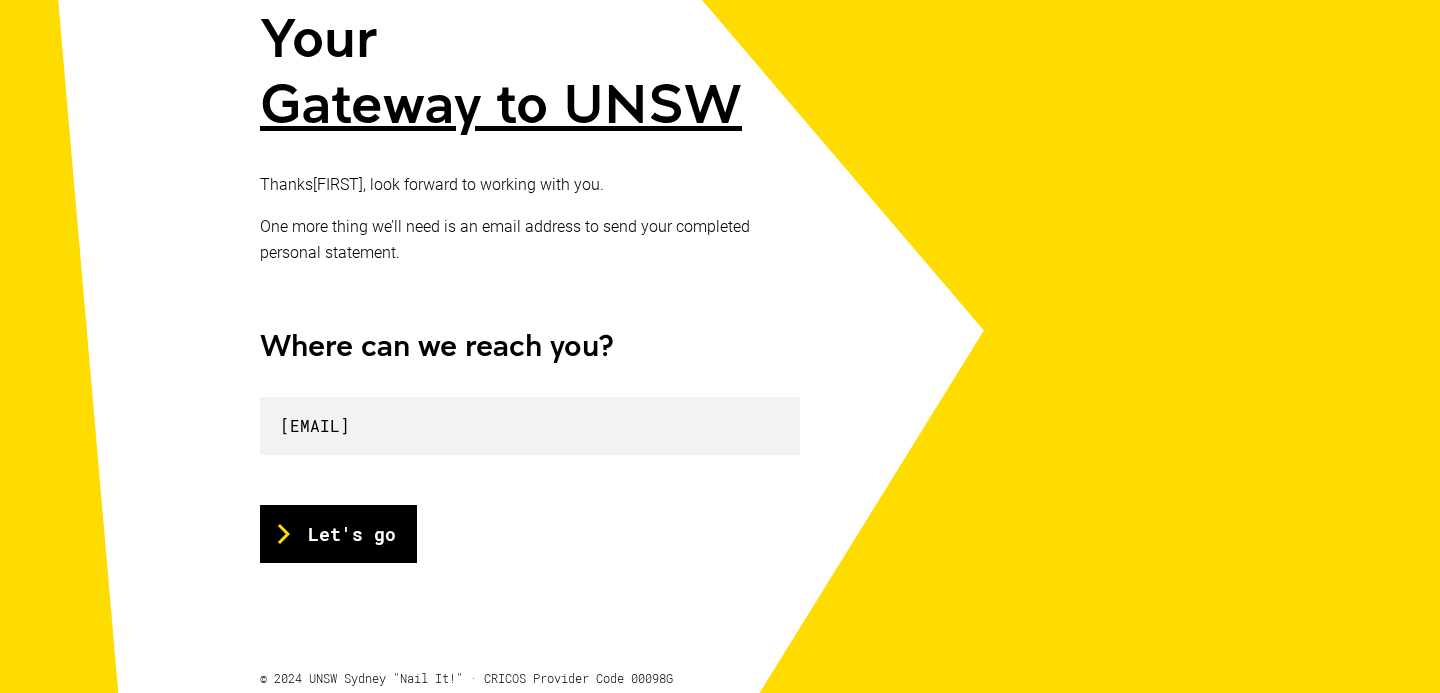 click on "Let's go" at bounding box center [338, 534] 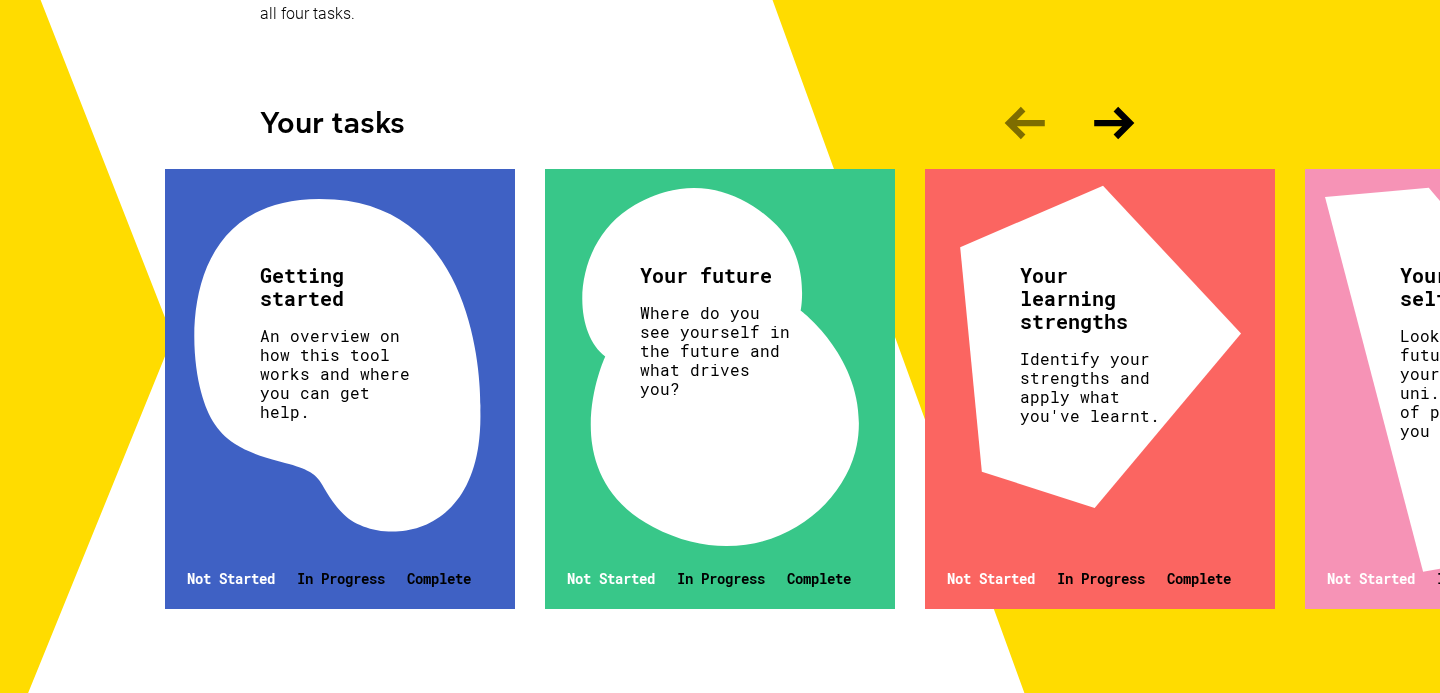 scroll, scrollTop: 573, scrollLeft: 0, axis: vertical 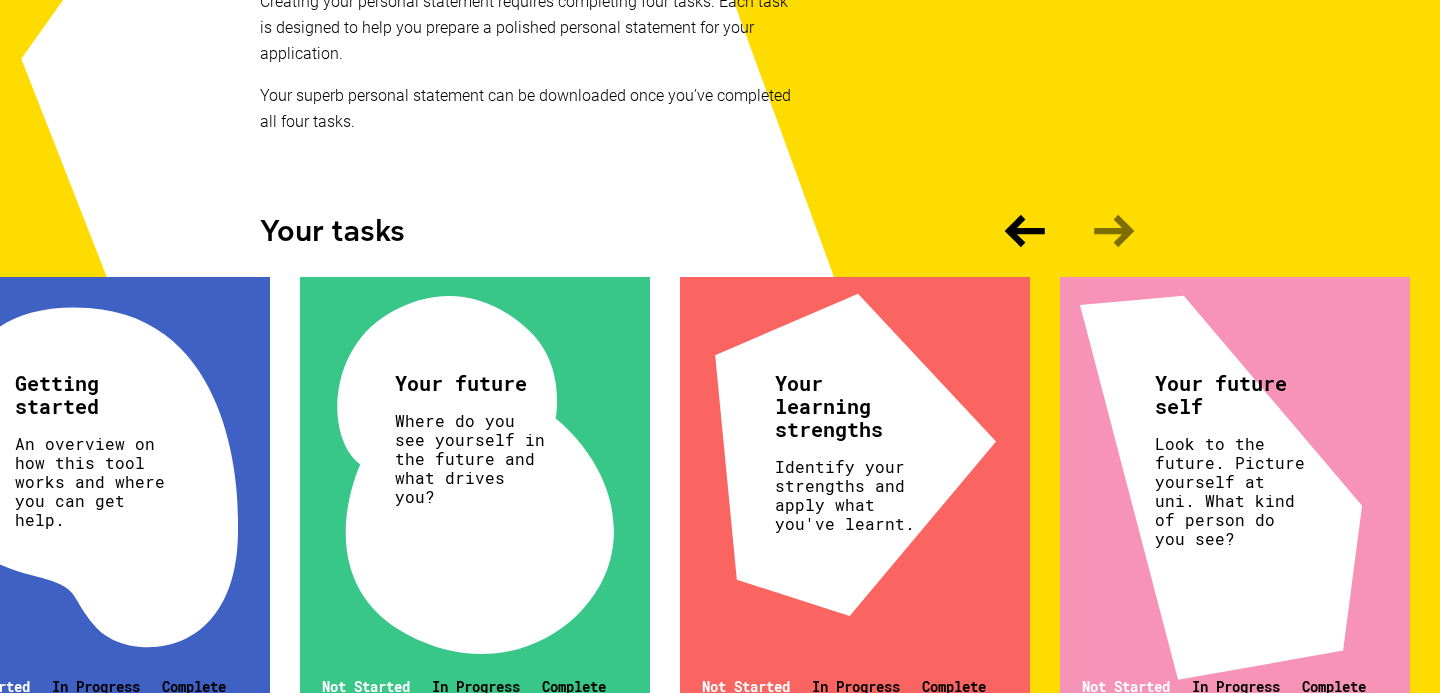 click on "An overview on how this tool works and where you can get help." at bounding box center (92, 481) 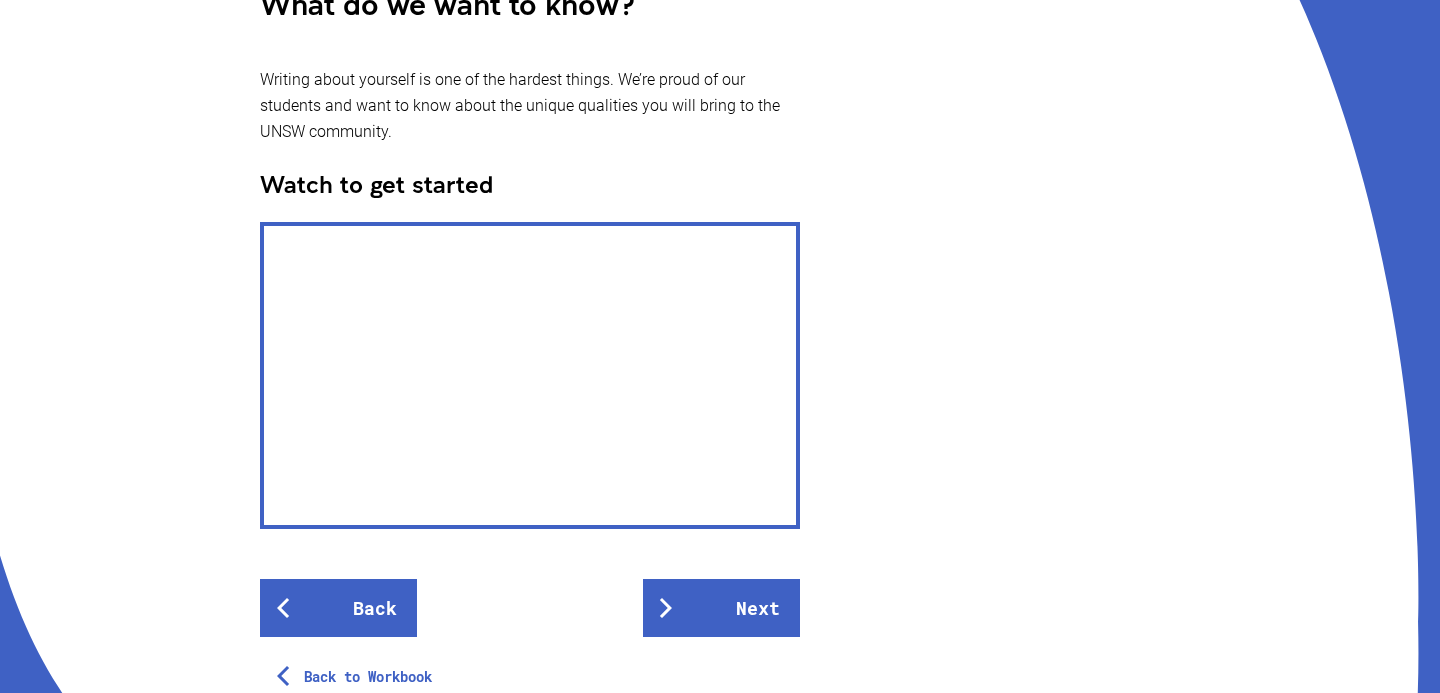 scroll, scrollTop: 449, scrollLeft: 0, axis: vertical 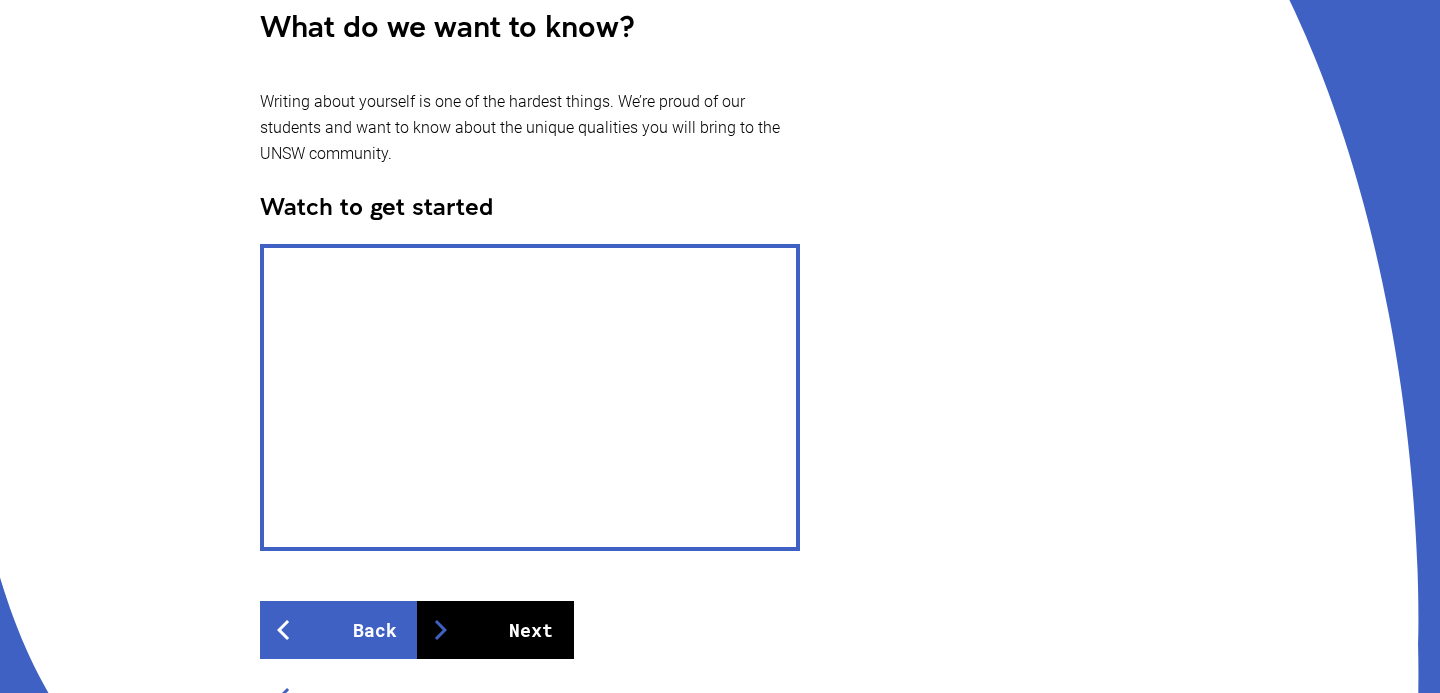 click on "Next" at bounding box center [495, 630] 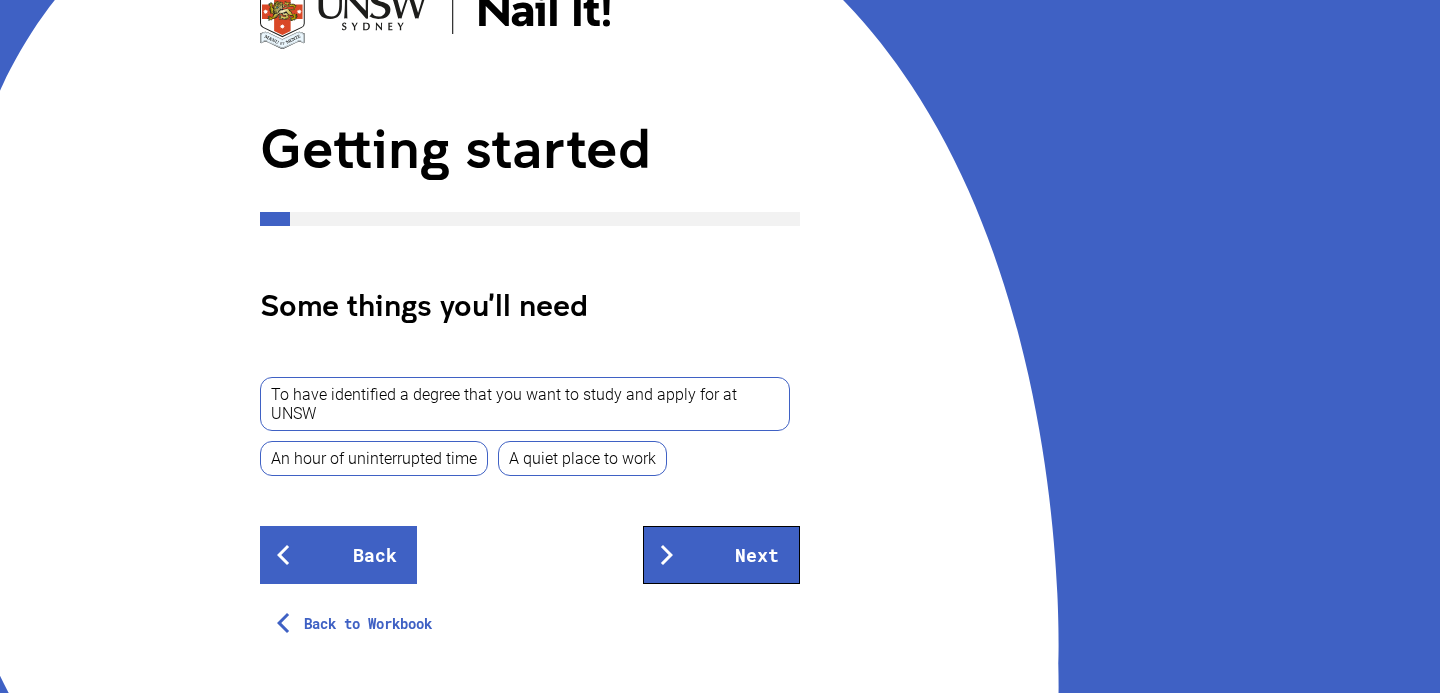 scroll, scrollTop: 171, scrollLeft: 0, axis: vertical 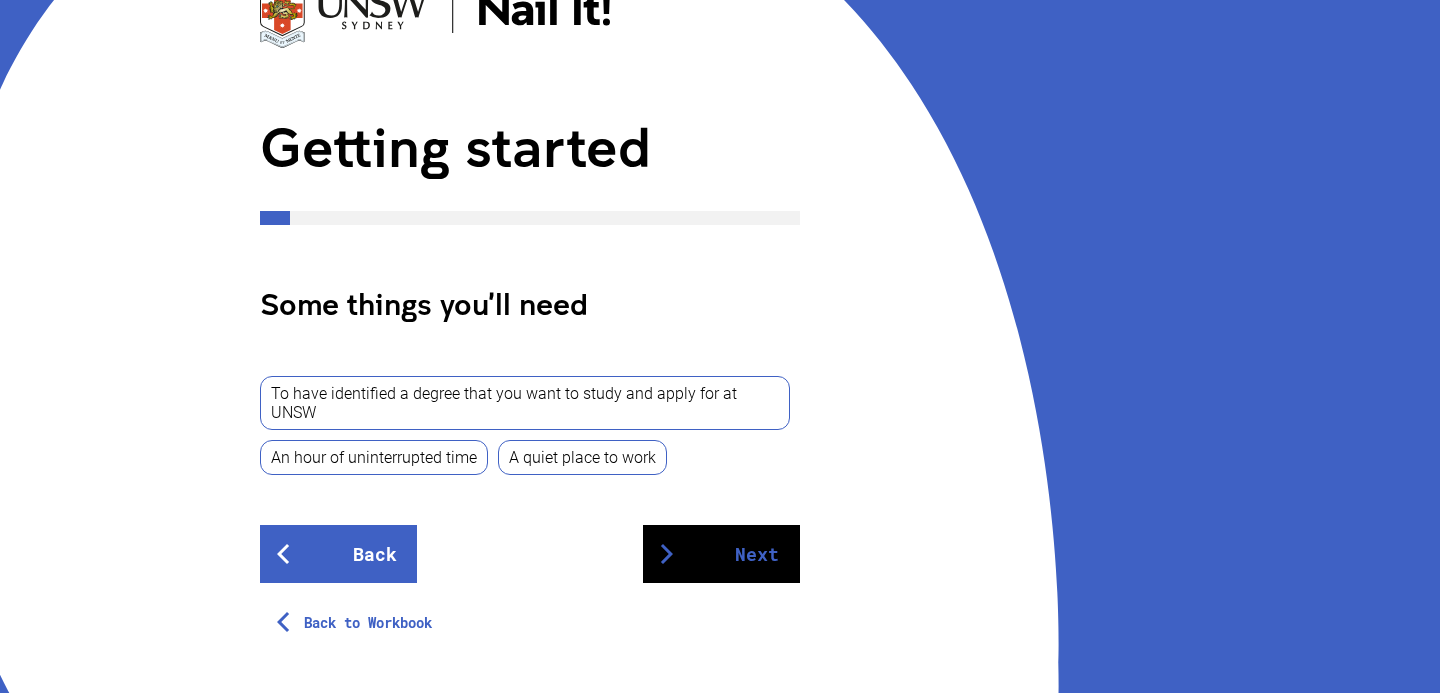 click on "Next" at bounding box center [721, 554] 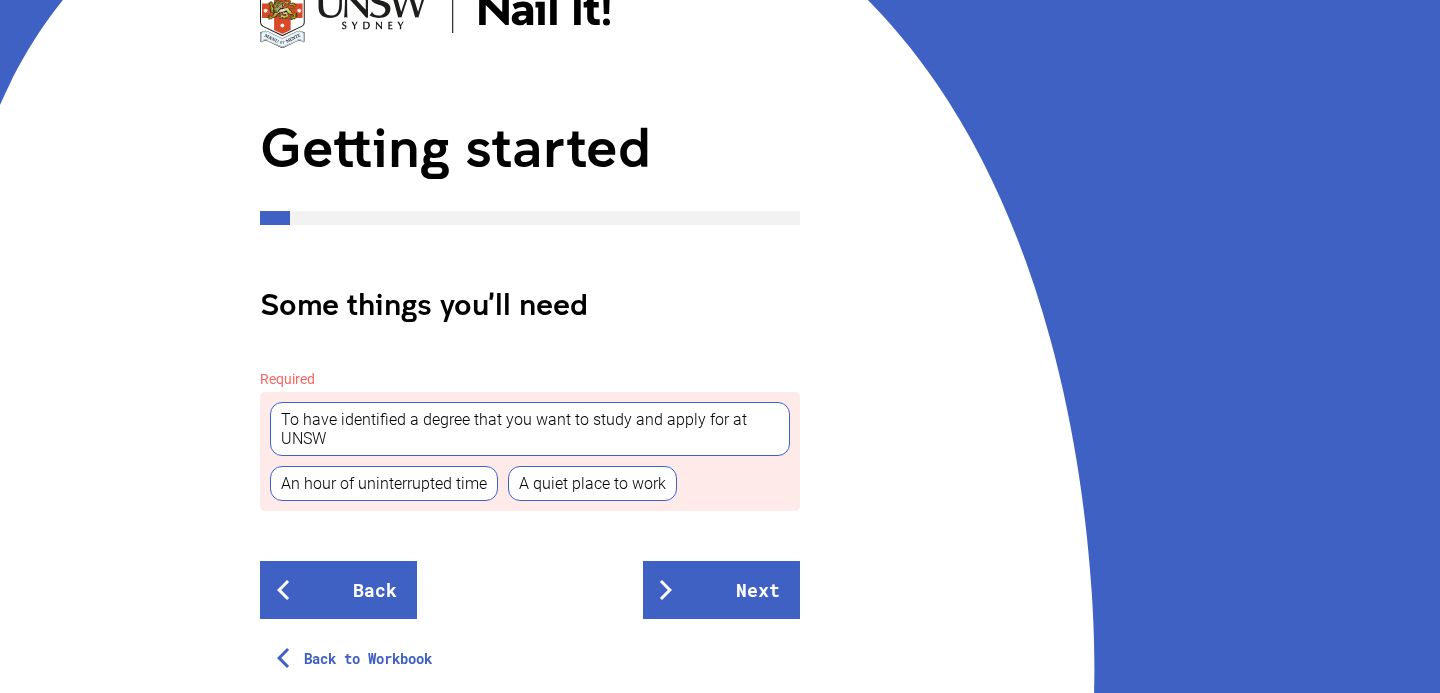 click on "To have identified a degree that you want to study and apply for at UNSW" at bounding box center [530, 429] 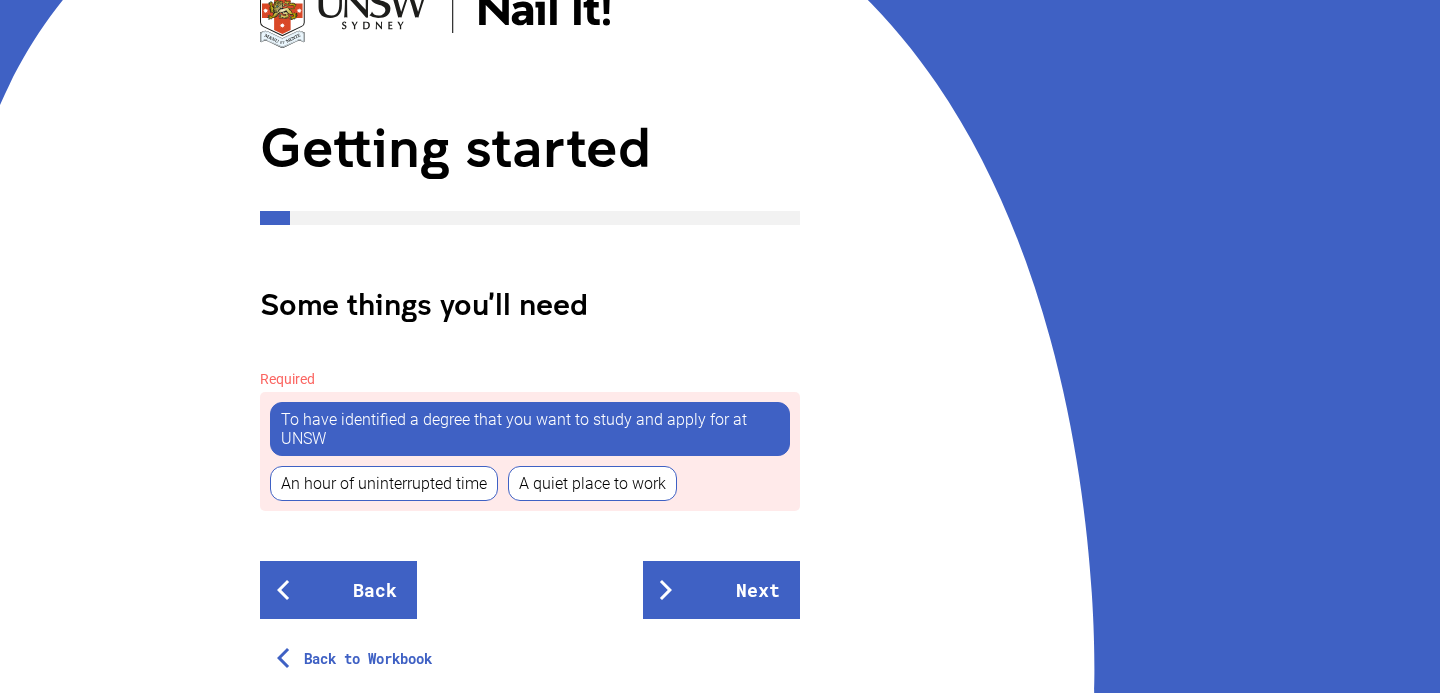click on "An hour of uninterrupted time" at bounding box center (384, 483) 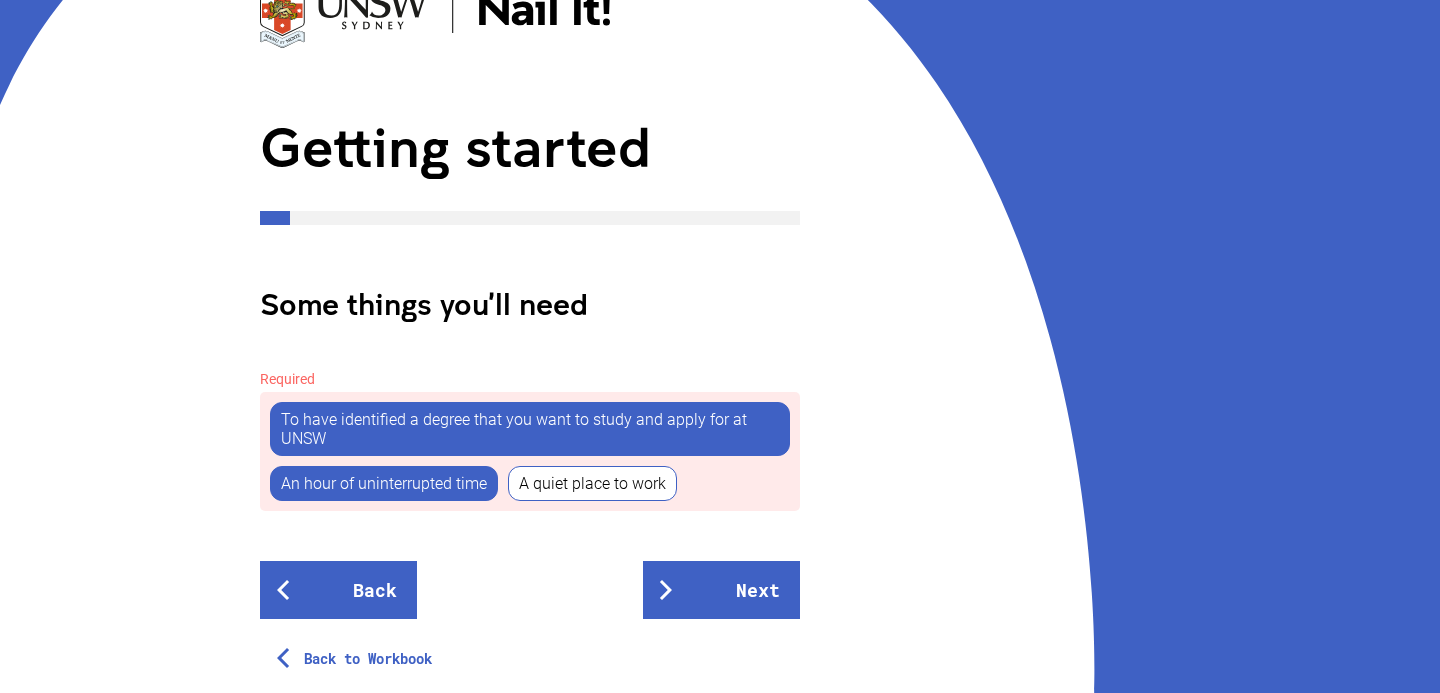 click on "A quiet place to work" at bounding box center [592, 483] 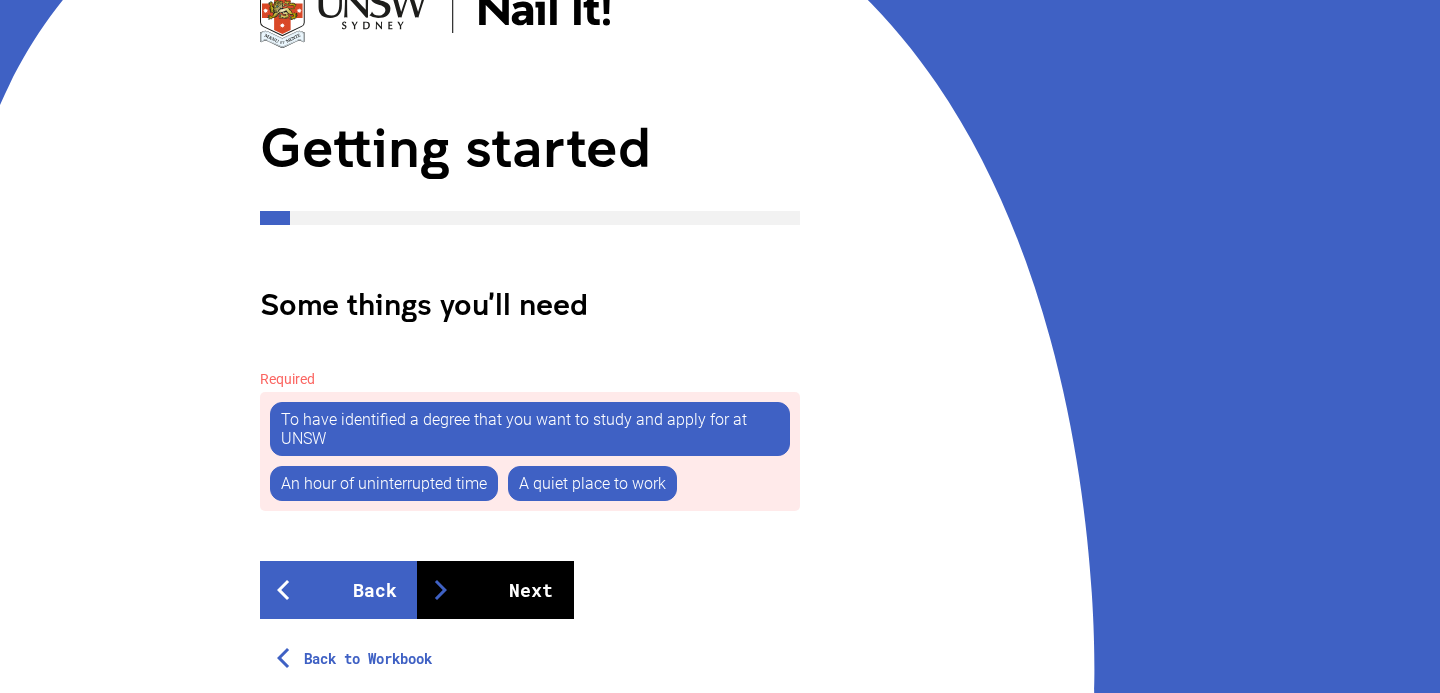 click on "Next" at bounding box center (495, 590) 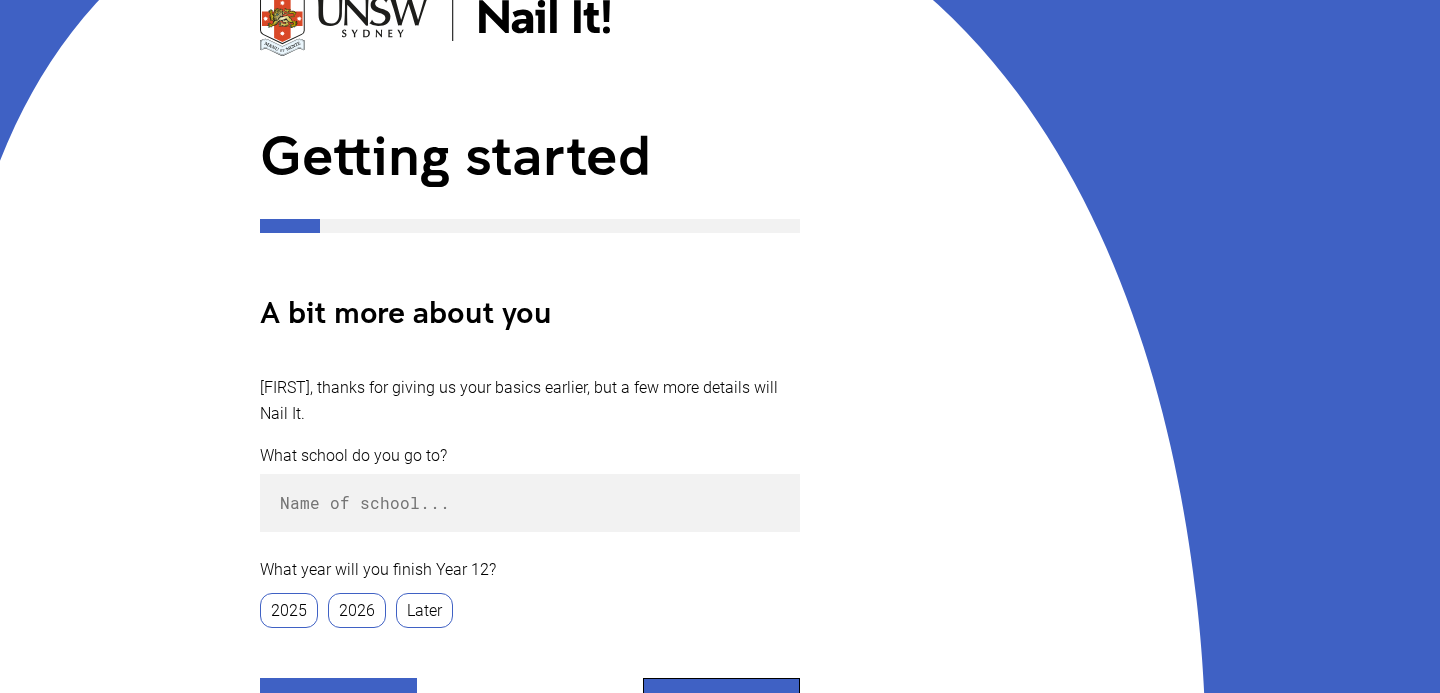 scroll, scrollTop: 172, scrollLeft: 0, axis: vertical 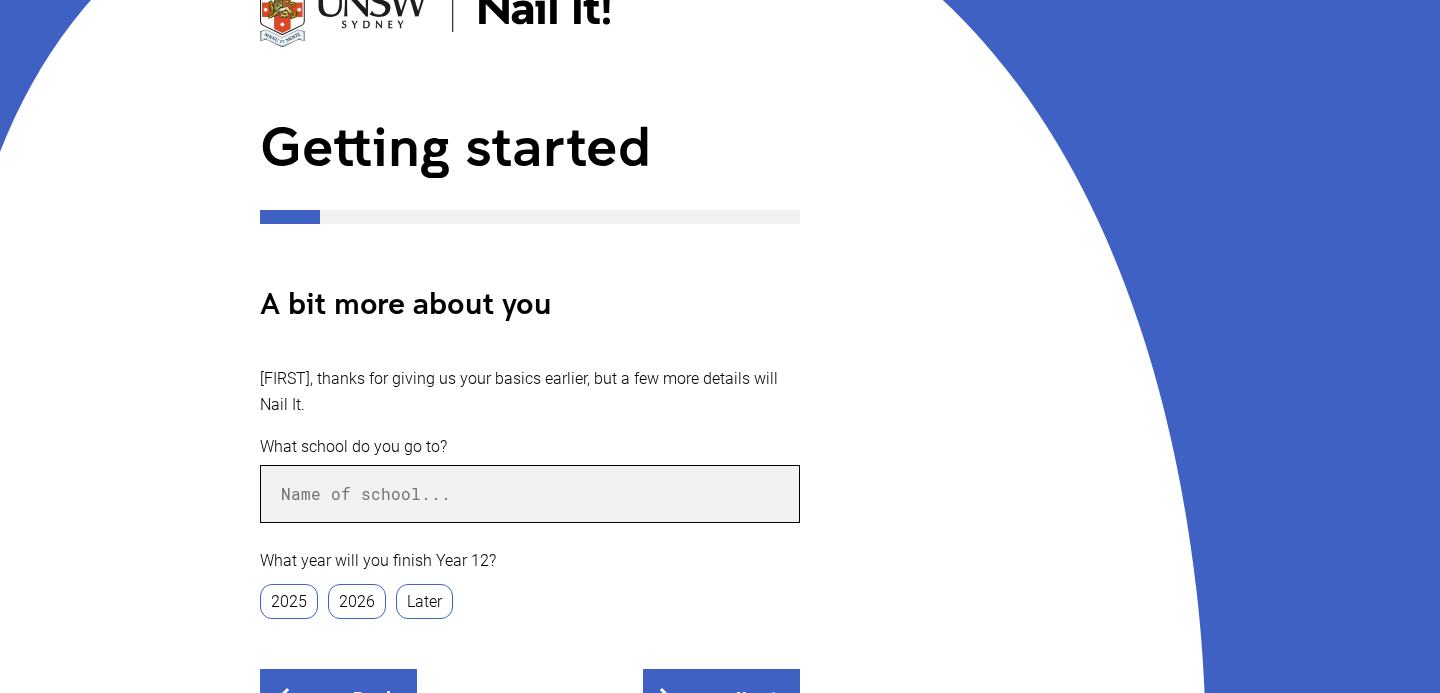 click at bounding box center [530, 494] 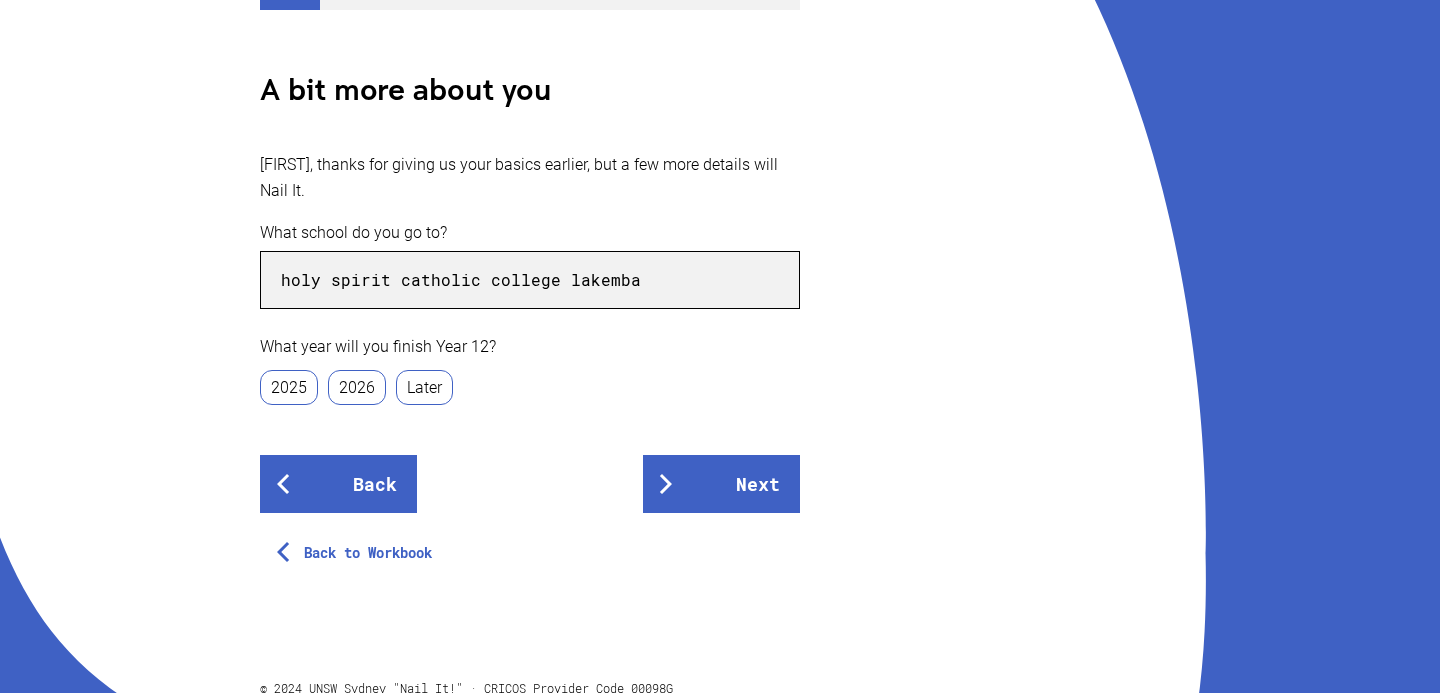 scroll, scrollTop: 387, scrollLeft: 0, axis: vertical 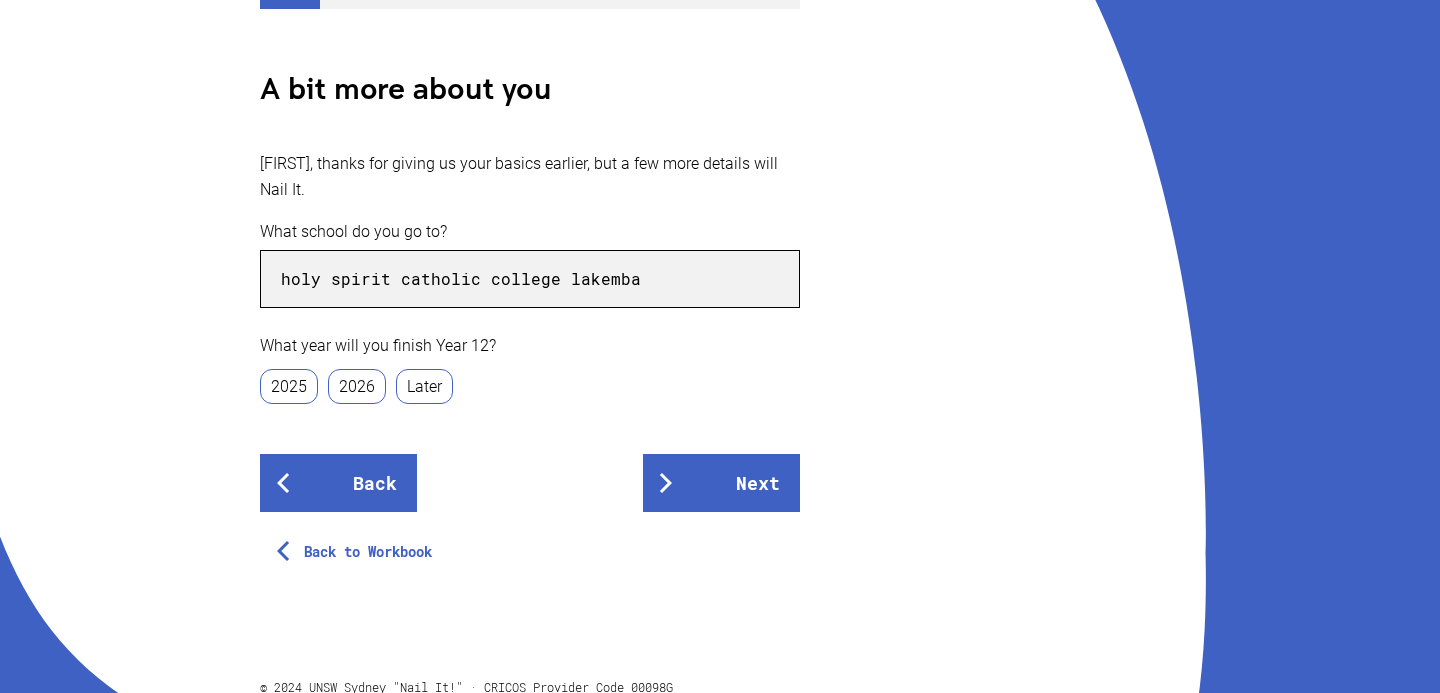 type on "holy spirit catholic college lakemba" 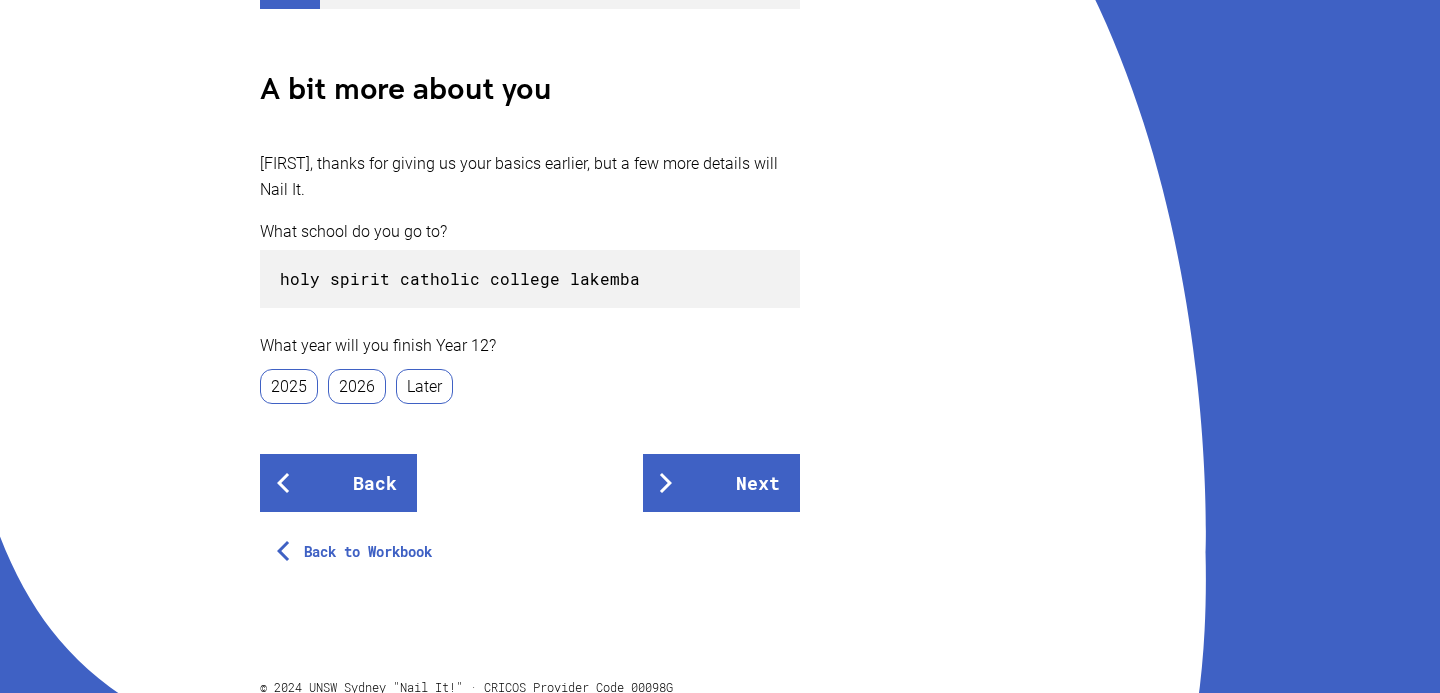 click on "2025" at bounding box center [289, 386] 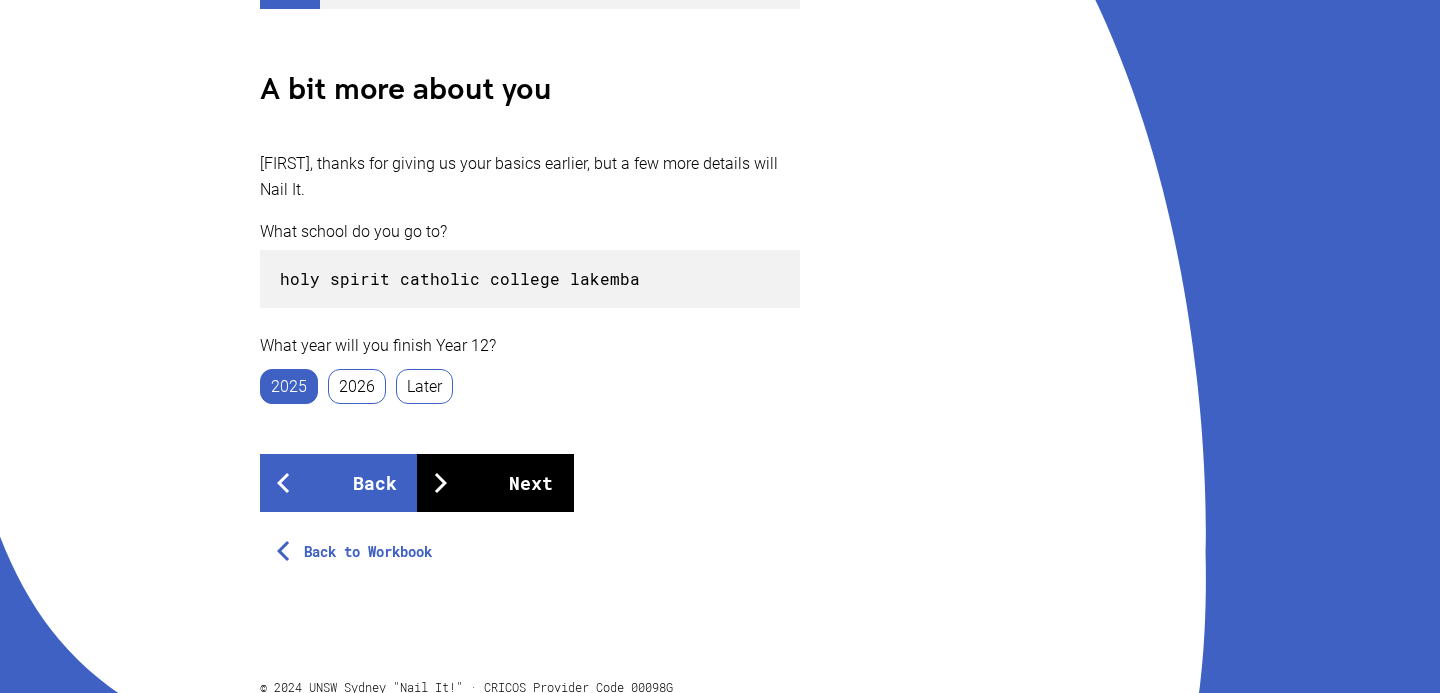 click on "Next" at bounding box center [495, 483] 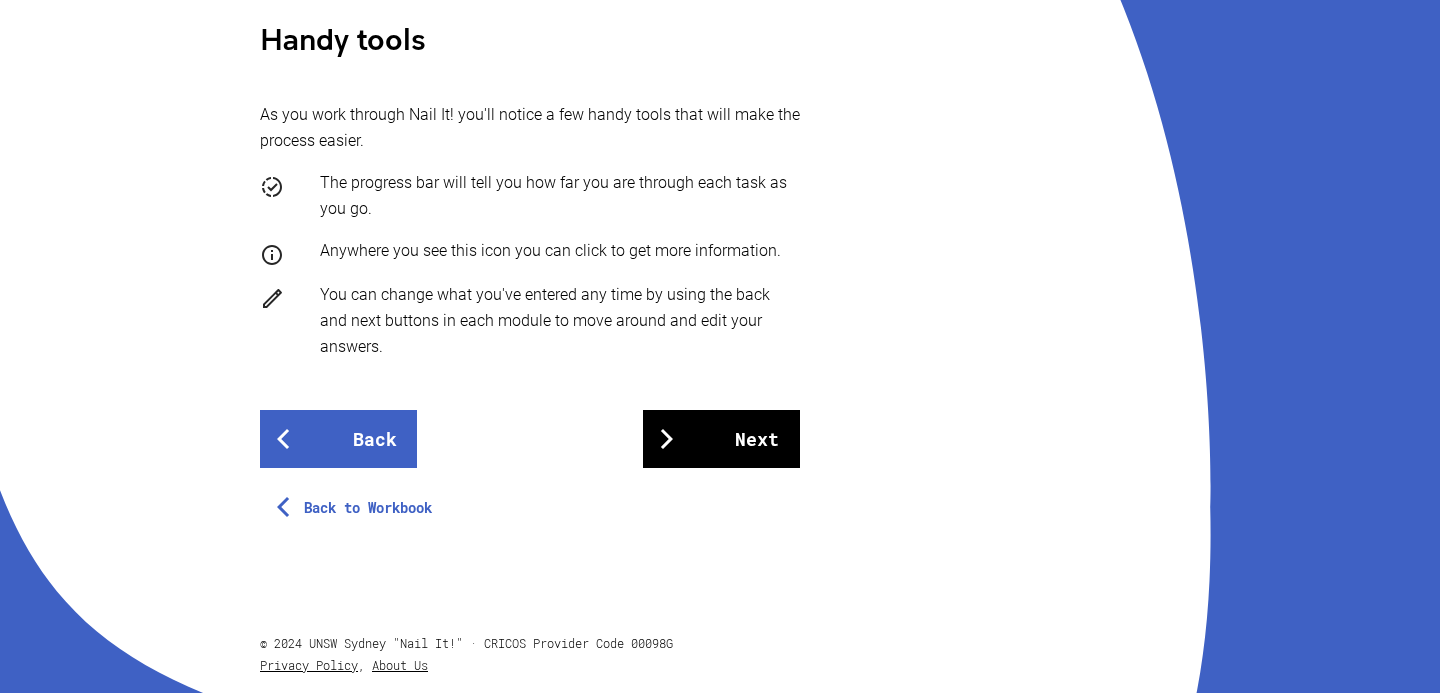 scroll, scrollTop: 406, scrollLeft: 0, axis: vertical 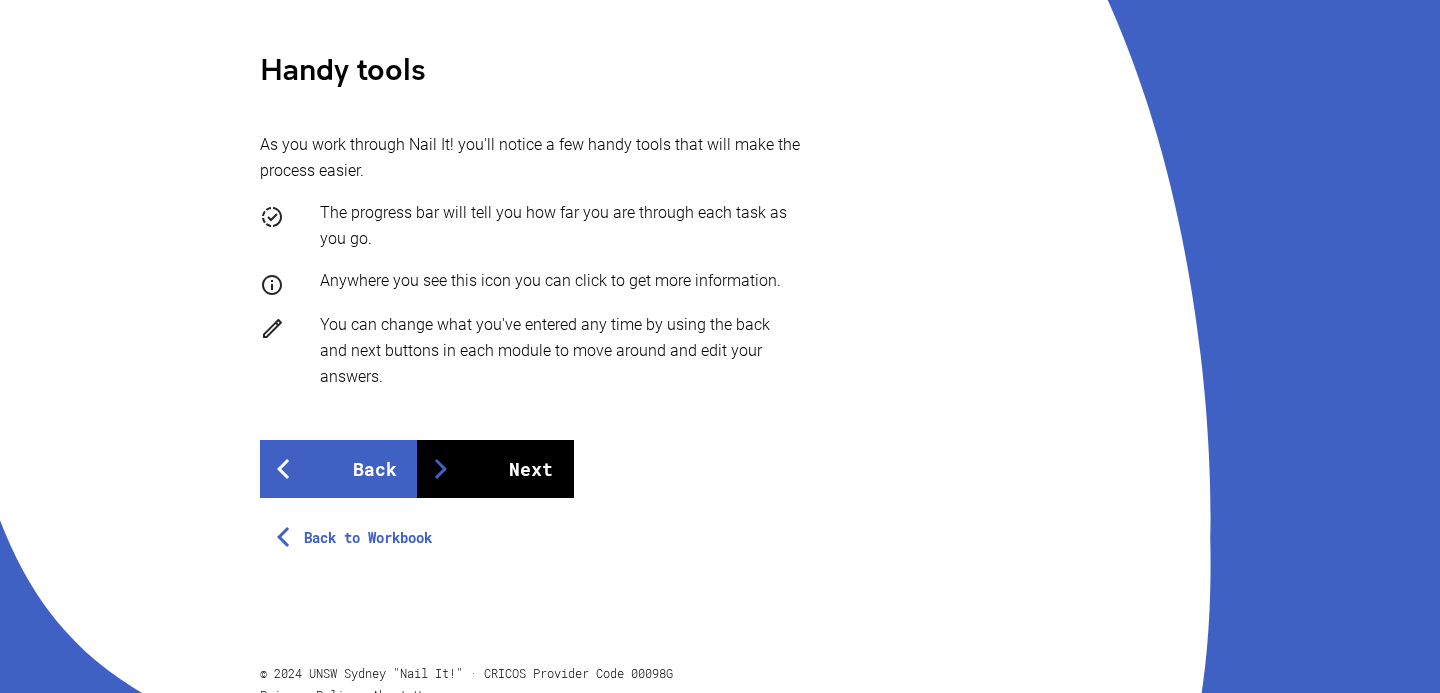 click on "Next" at bounding box center (495, 469) 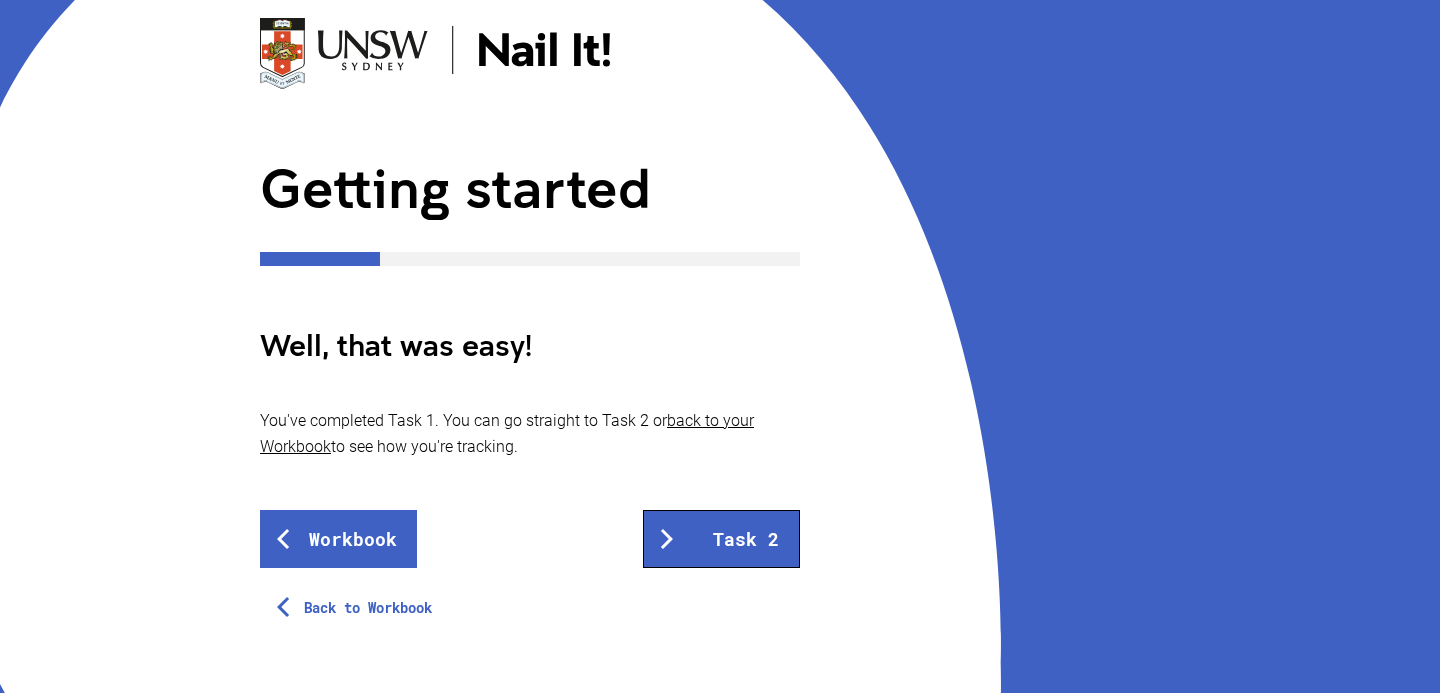 scroll, scrollTop: 191, scrollLeft: 0, axis: vertical 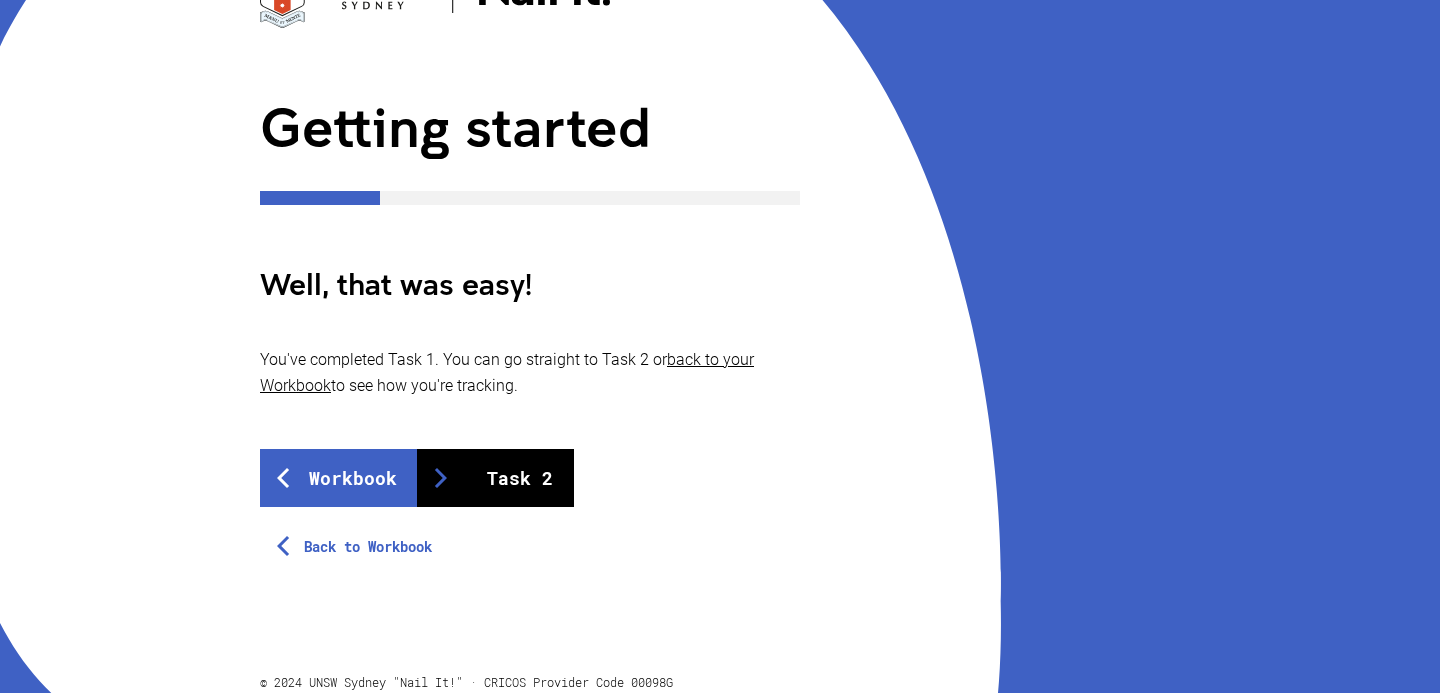 click on "Task 2" at bounding box center (495, 478) 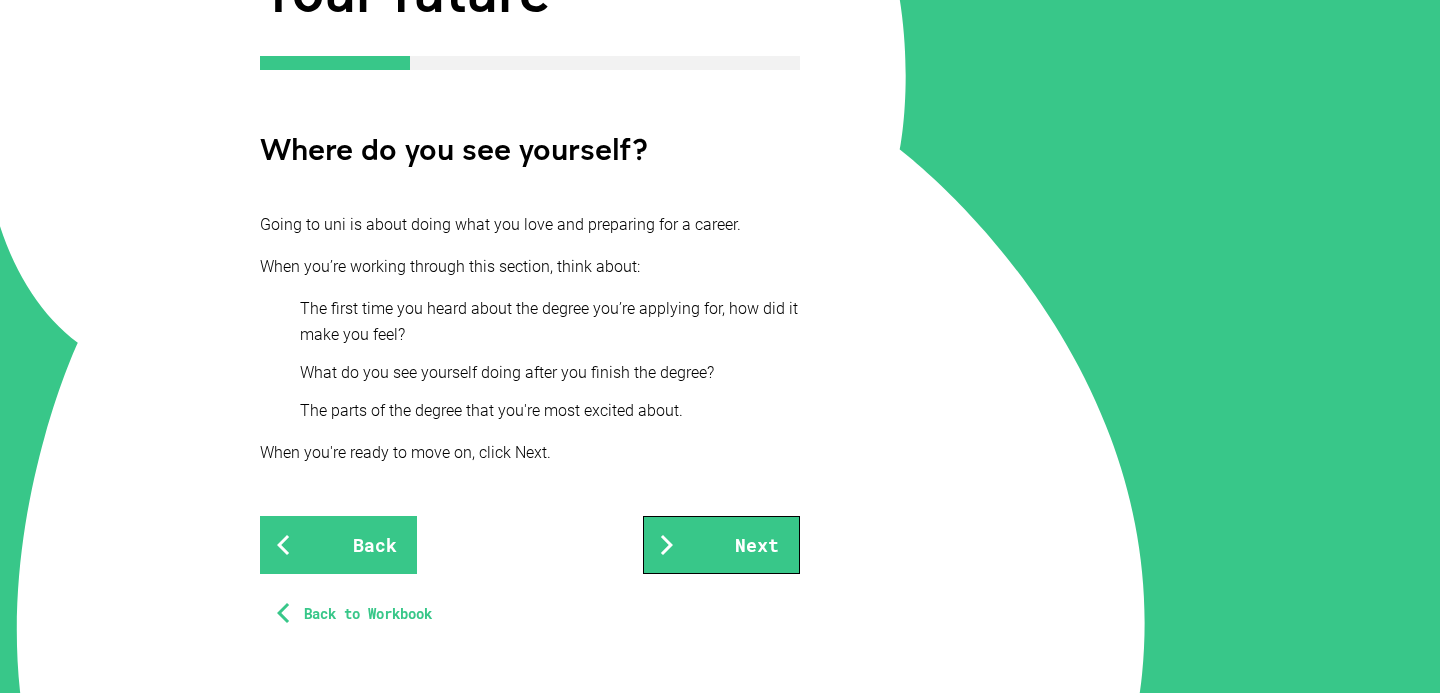 scroll, scrollTop: 352, scrollLeft: 0, axis: vertical 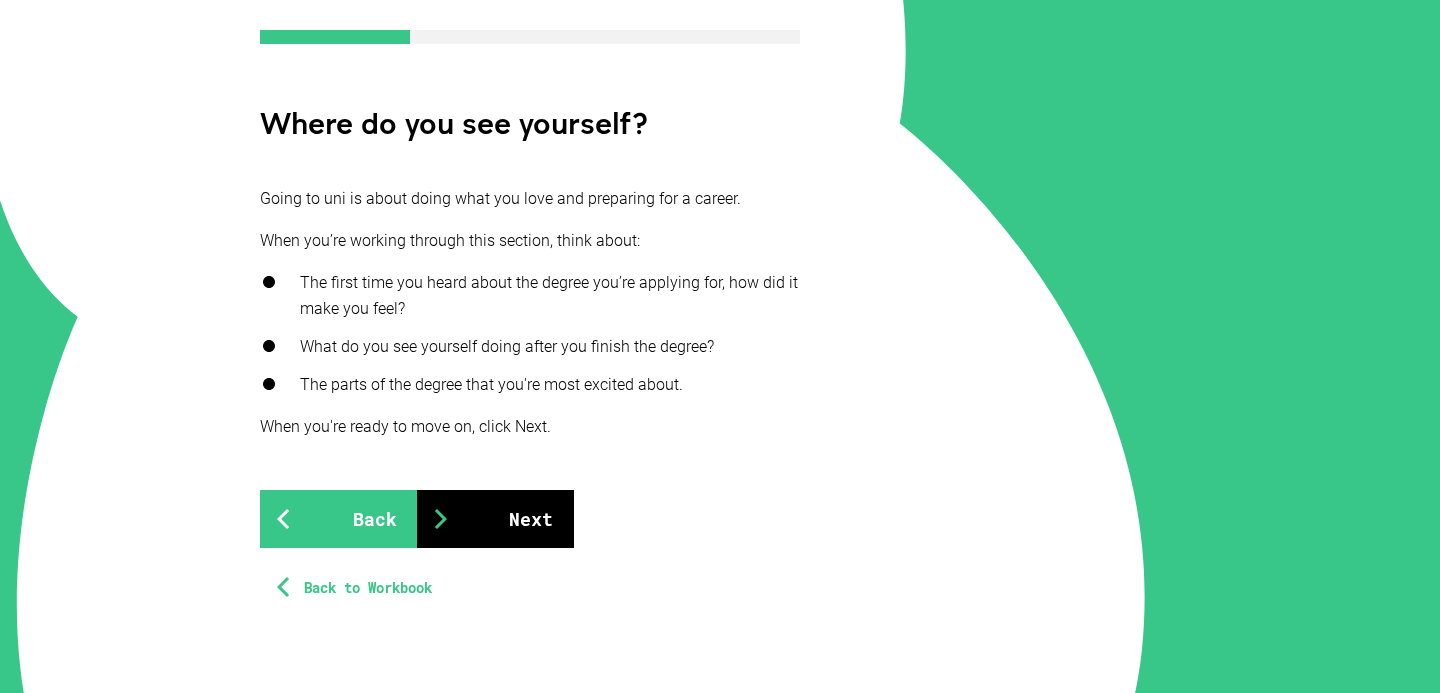 click on "Next" at bounding box center (495, 519) 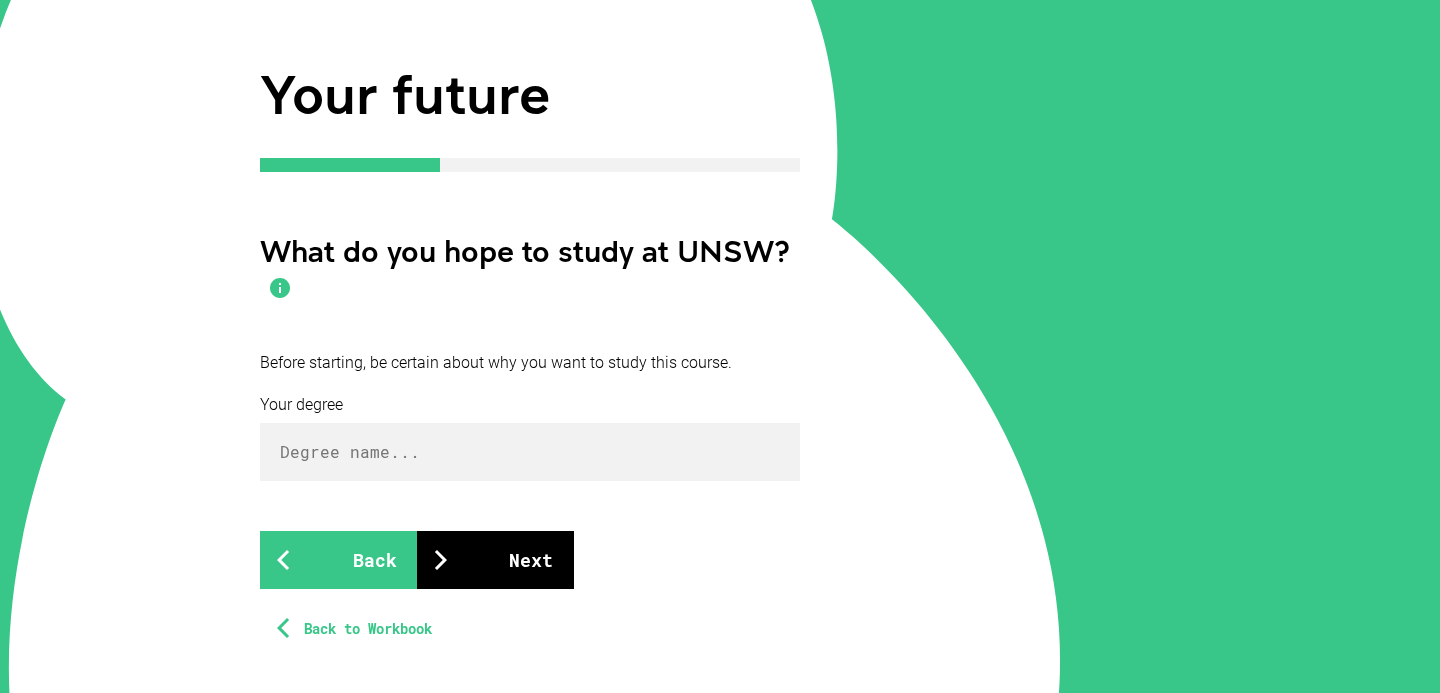 scroll, scrollTop: 233, scrollLeft: 0, axis: vertical 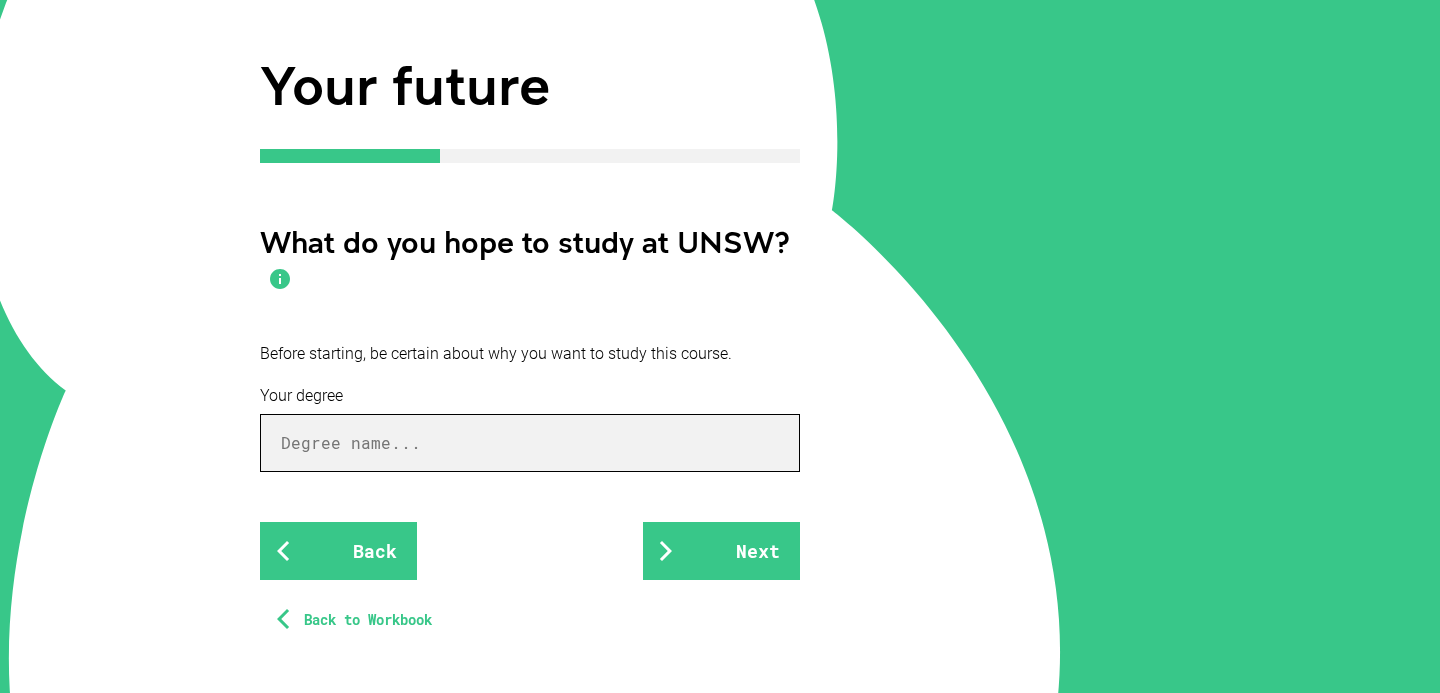 click at bounding box center [530, 443] 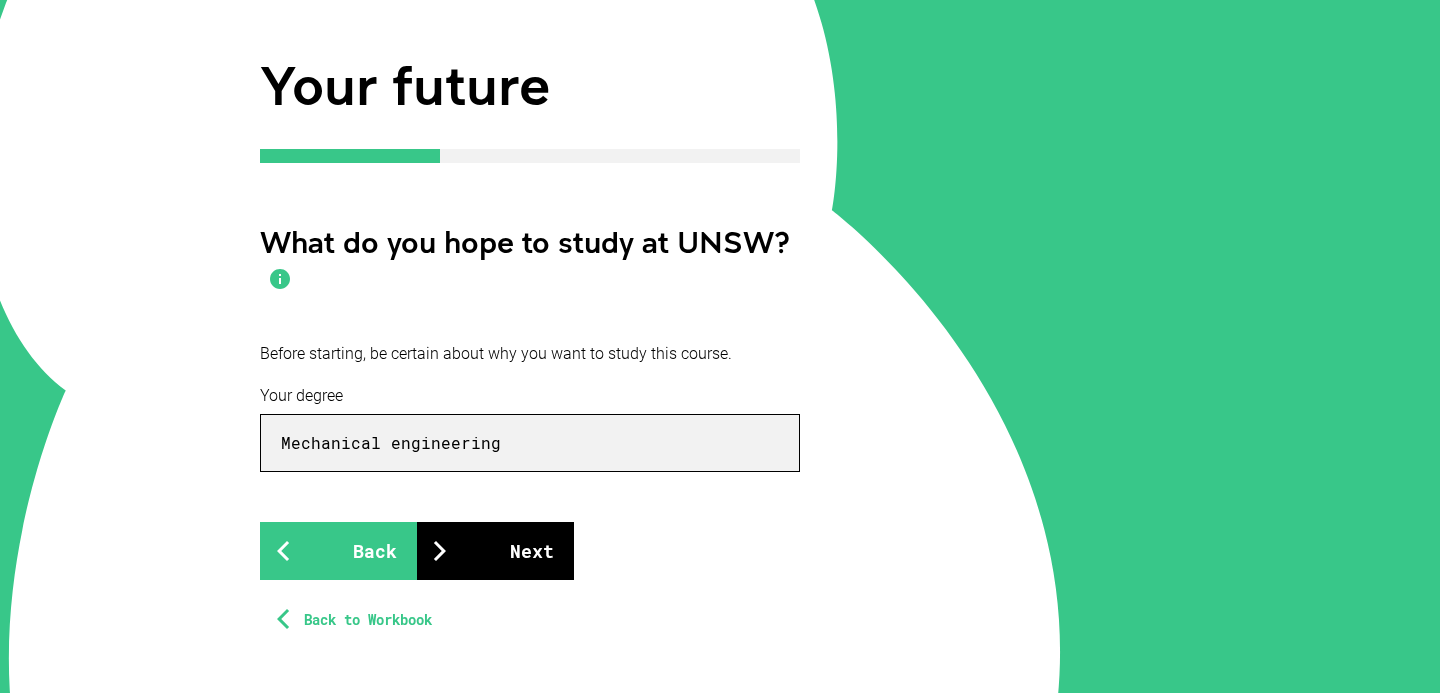 type on "Mechanical engineering" 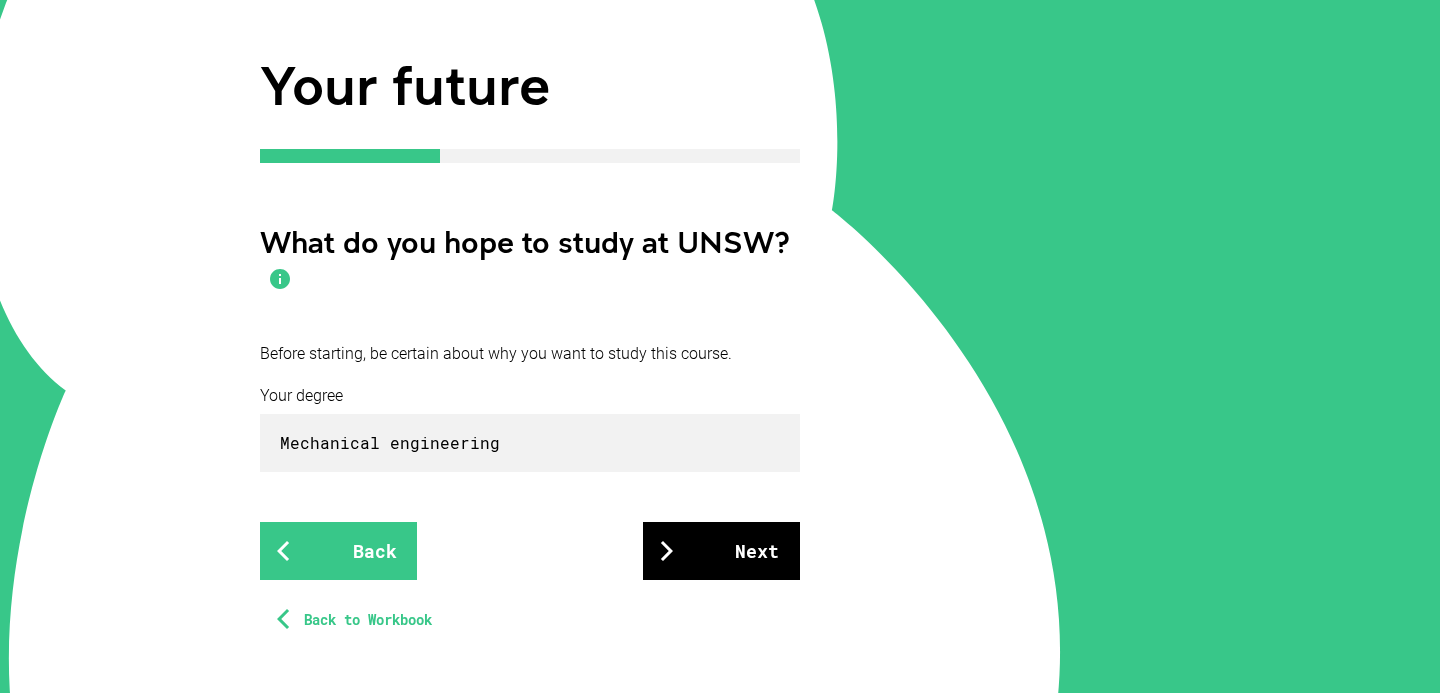 click on "Next" at bounding box center [721, 551] 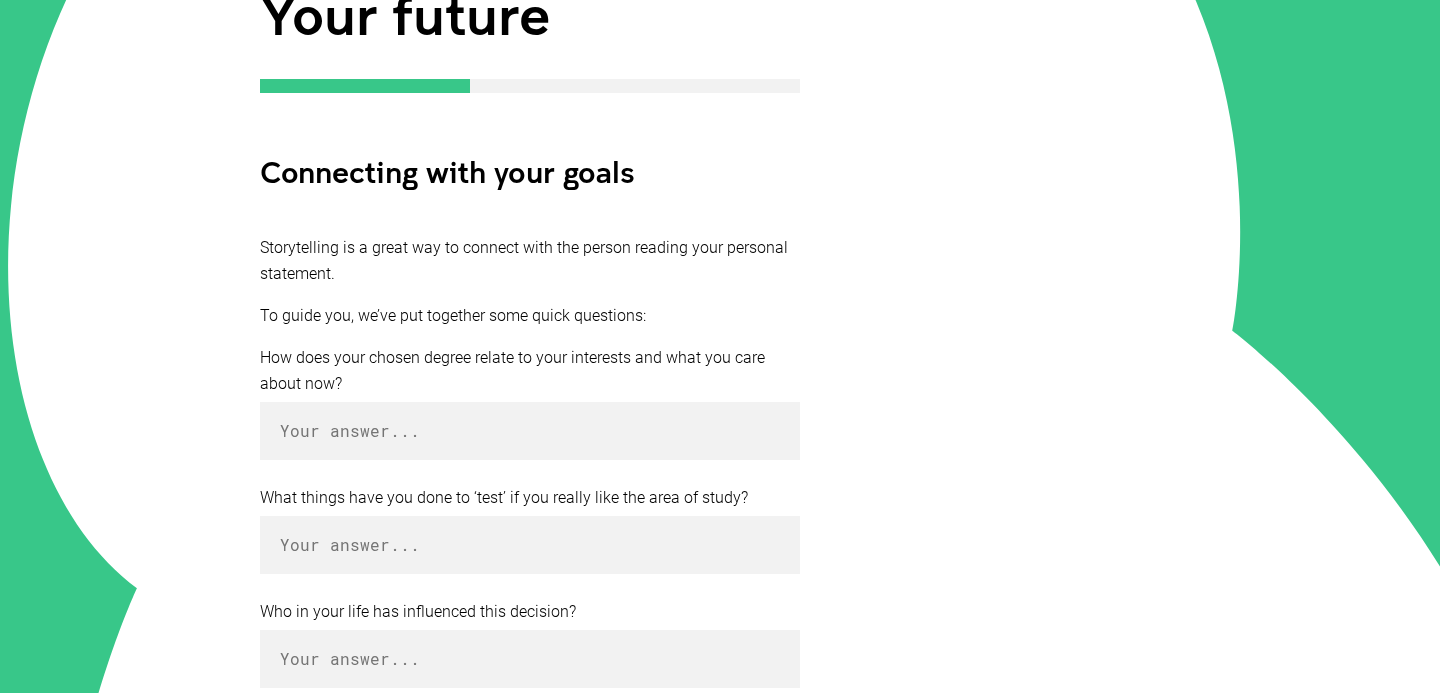 scroll, scrollTop: 308, scrollLeft: 0, axis: vertical 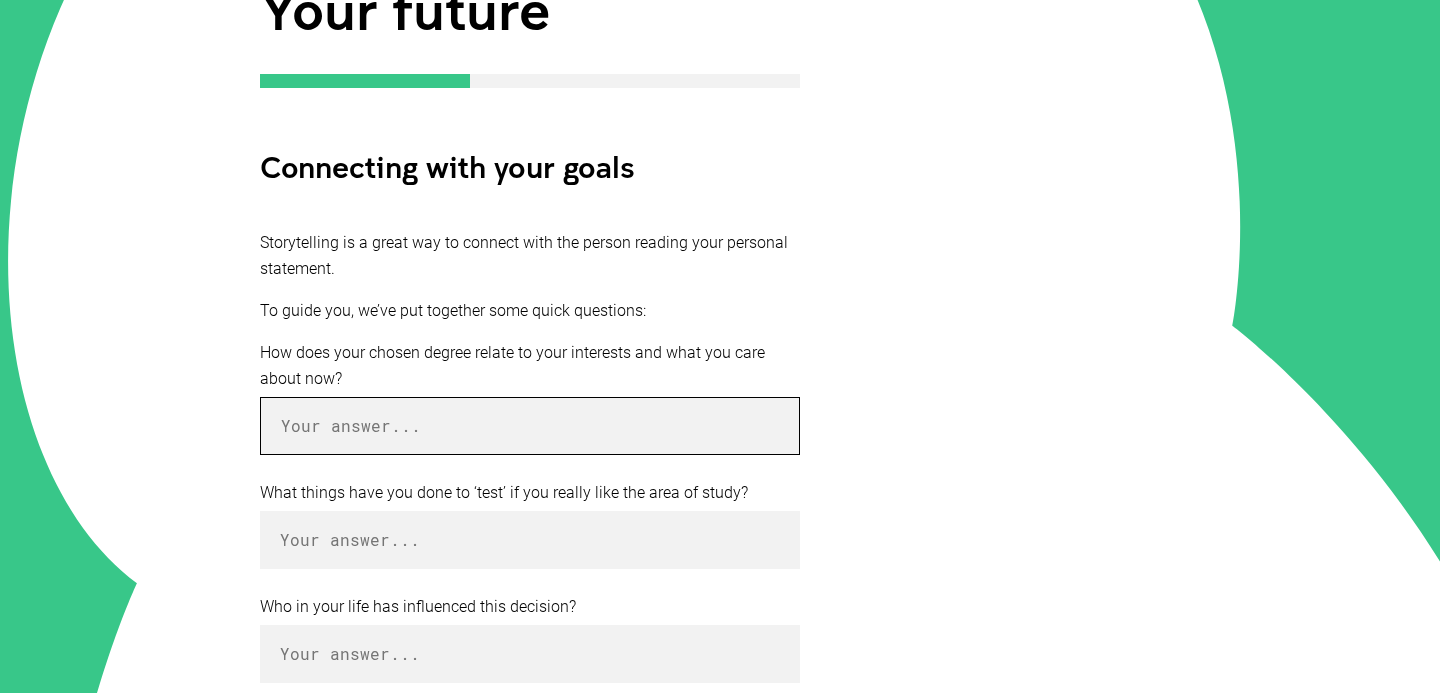 click at bounding box center (530, 426) 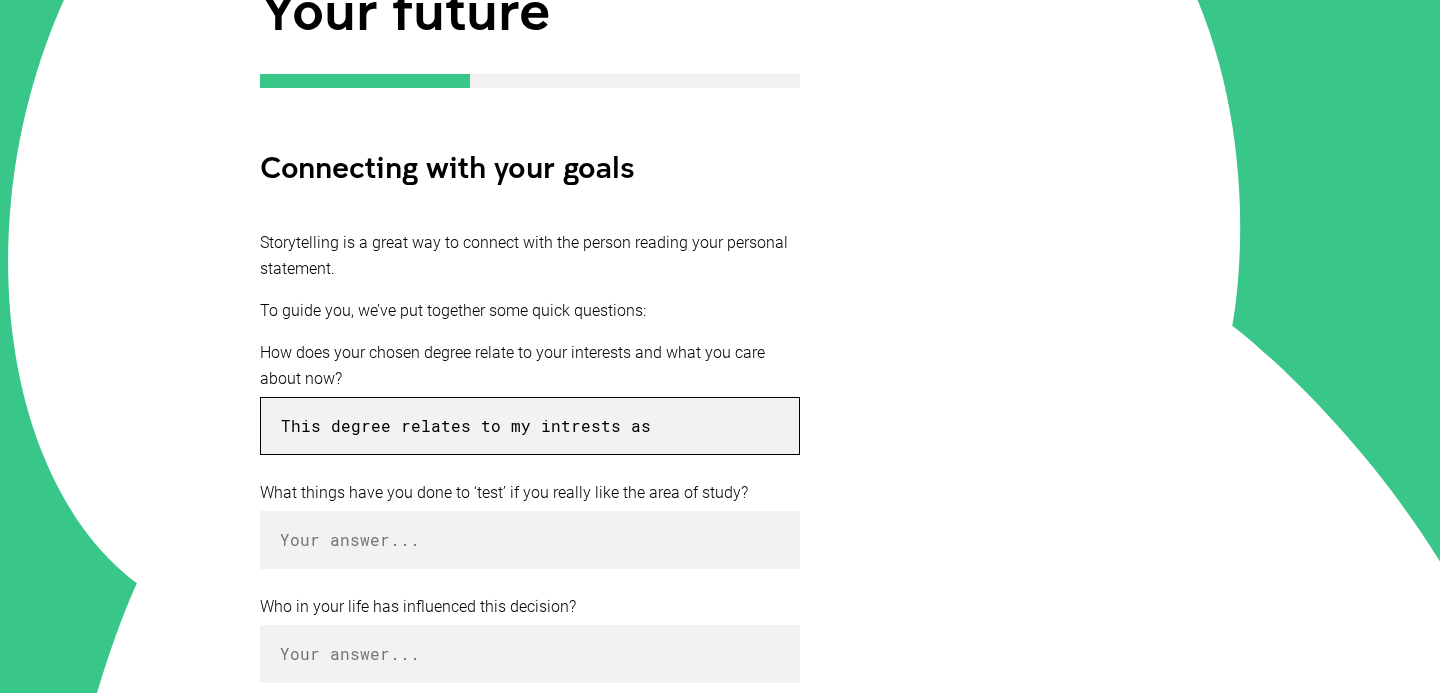 click on "This degree relates to my intrests as" at bounding box center (530, 426) 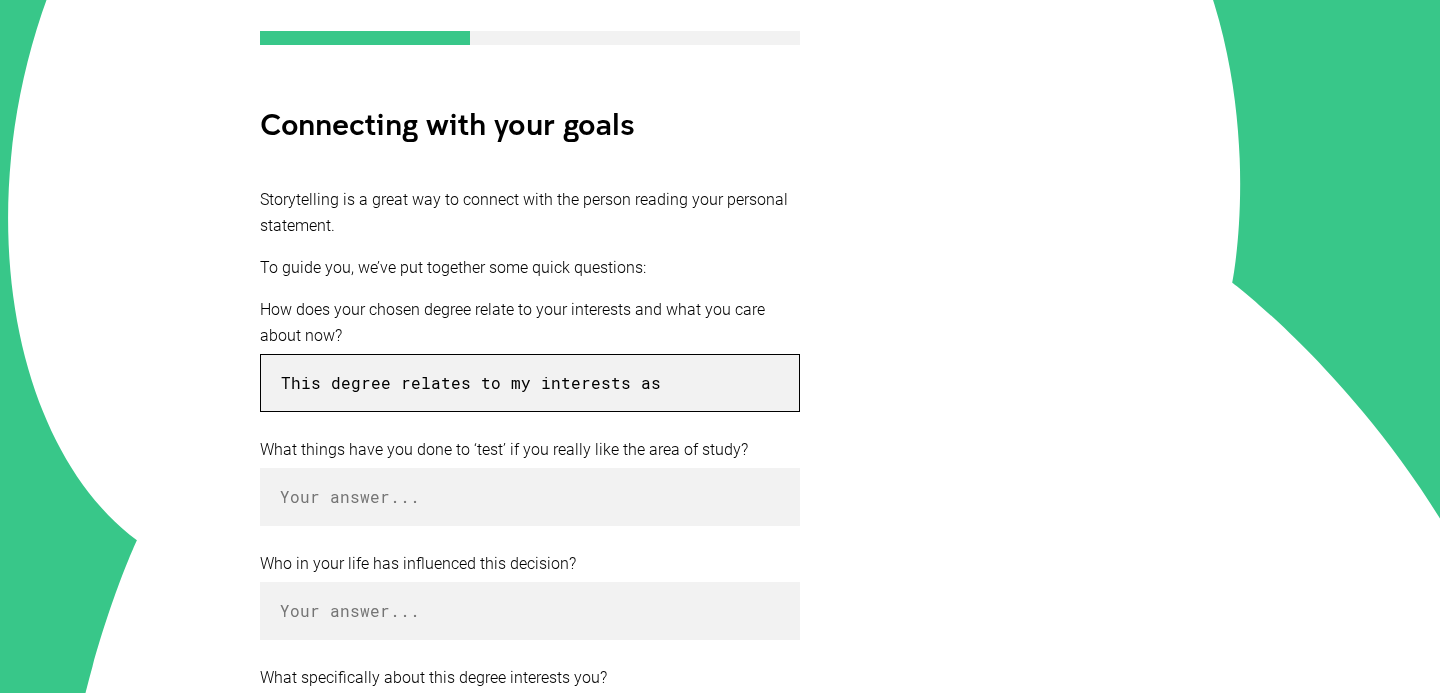 scroll, scrollTop: 373, scrollLeft: 0, axis: vertical 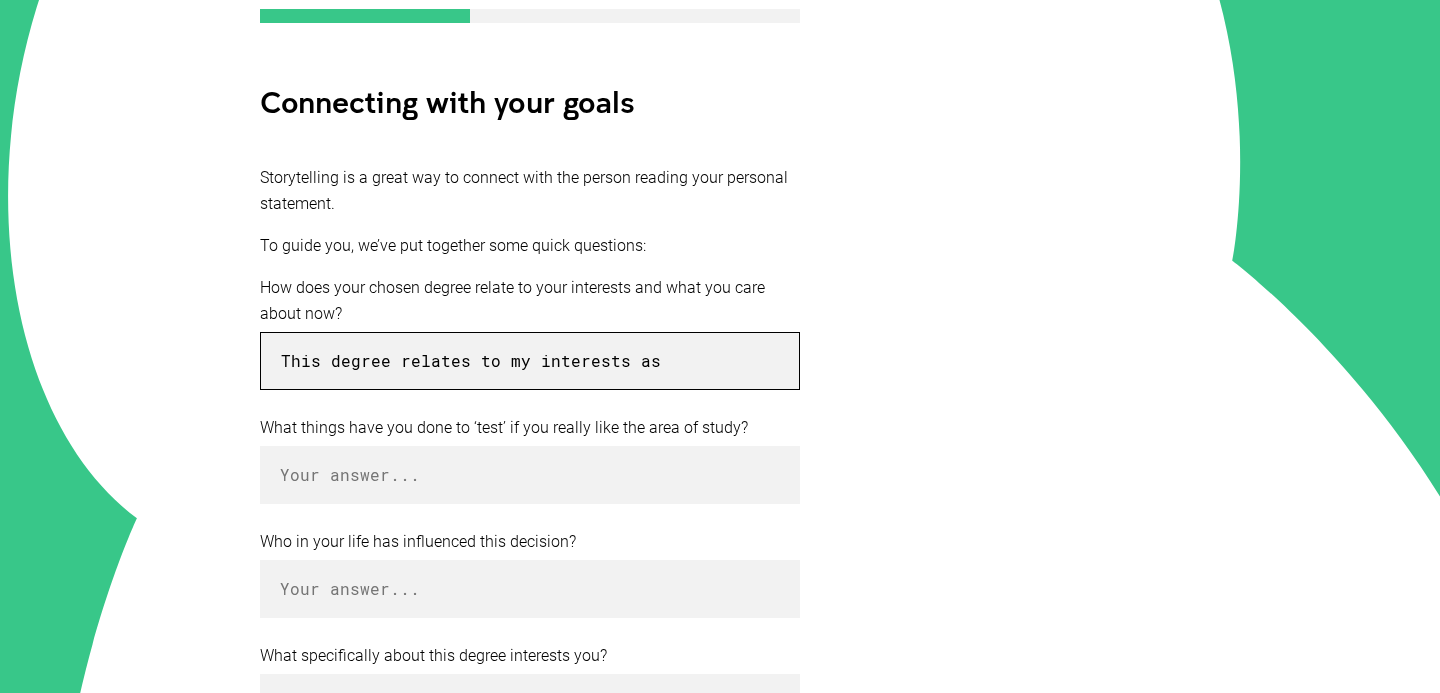 type on "This degree relates to my interests as" 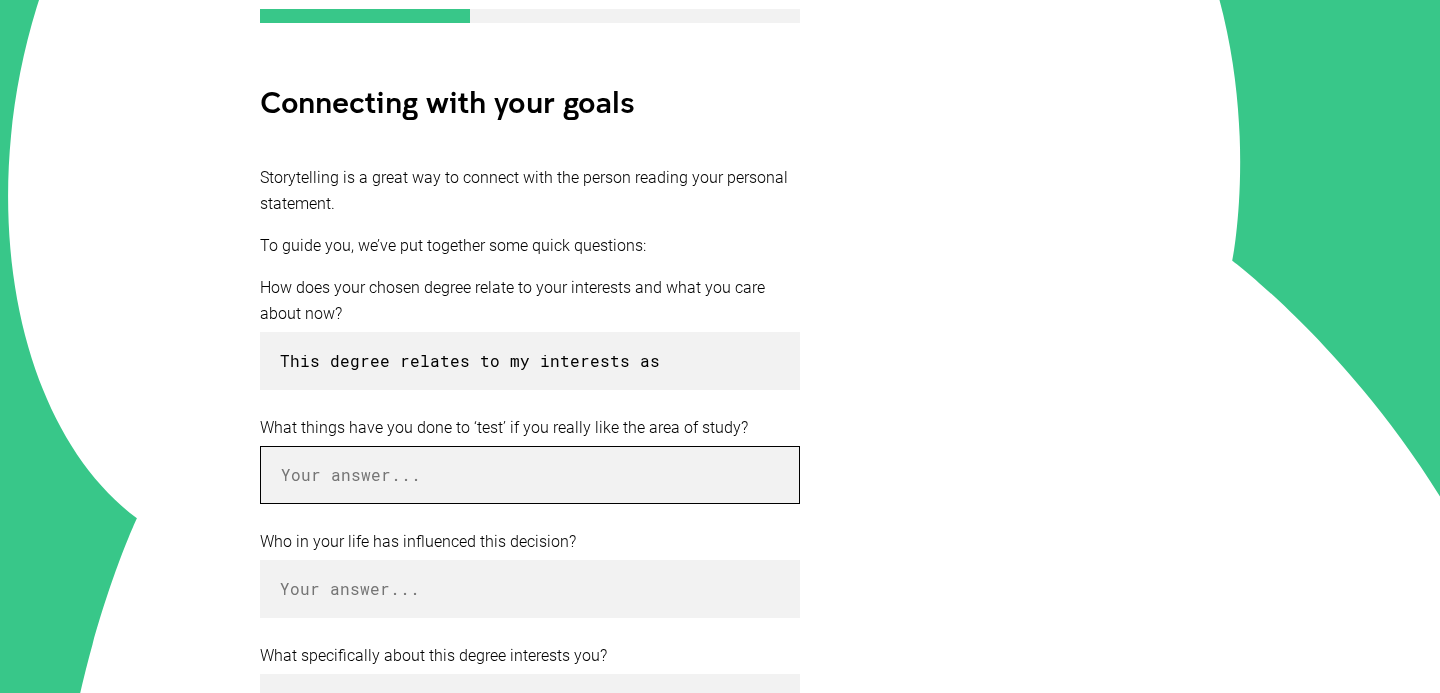 click at bounding box center (530, 475) 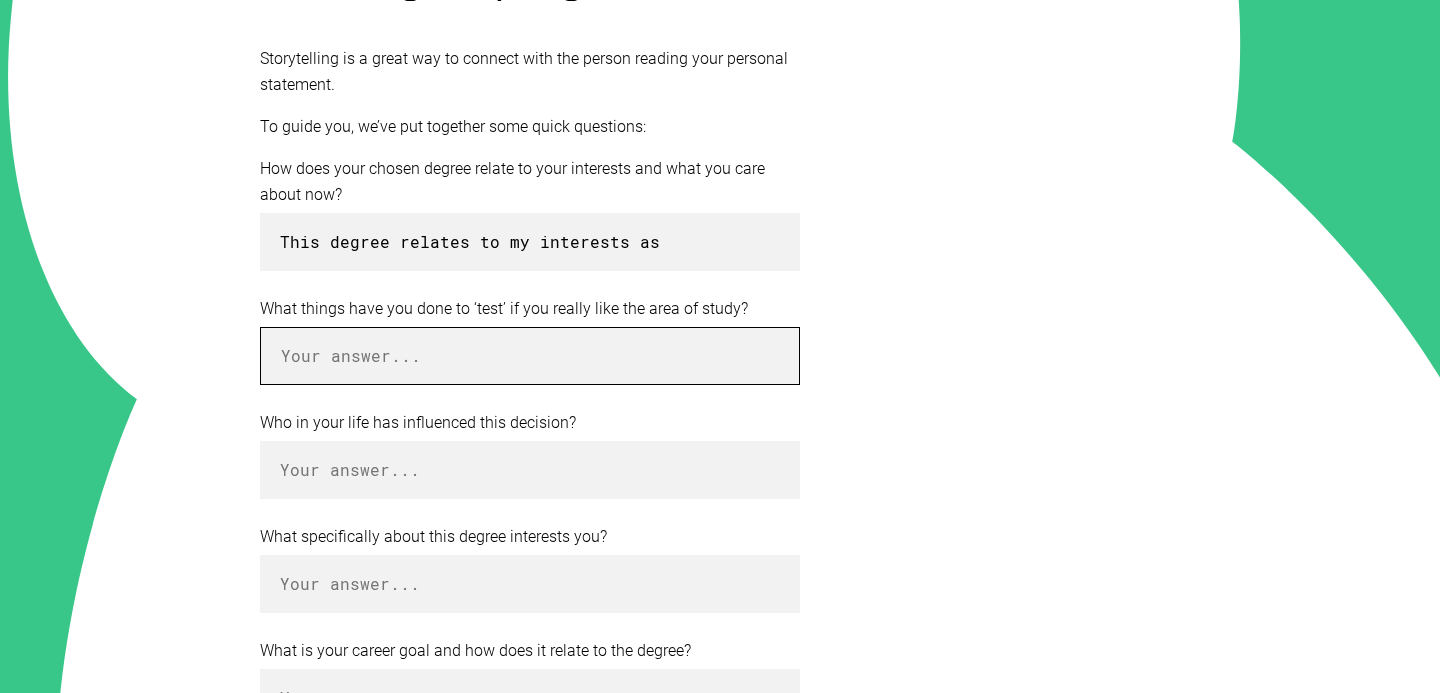 scroll, scrollTop: 499, scrollLeft: 0, axis: vertical 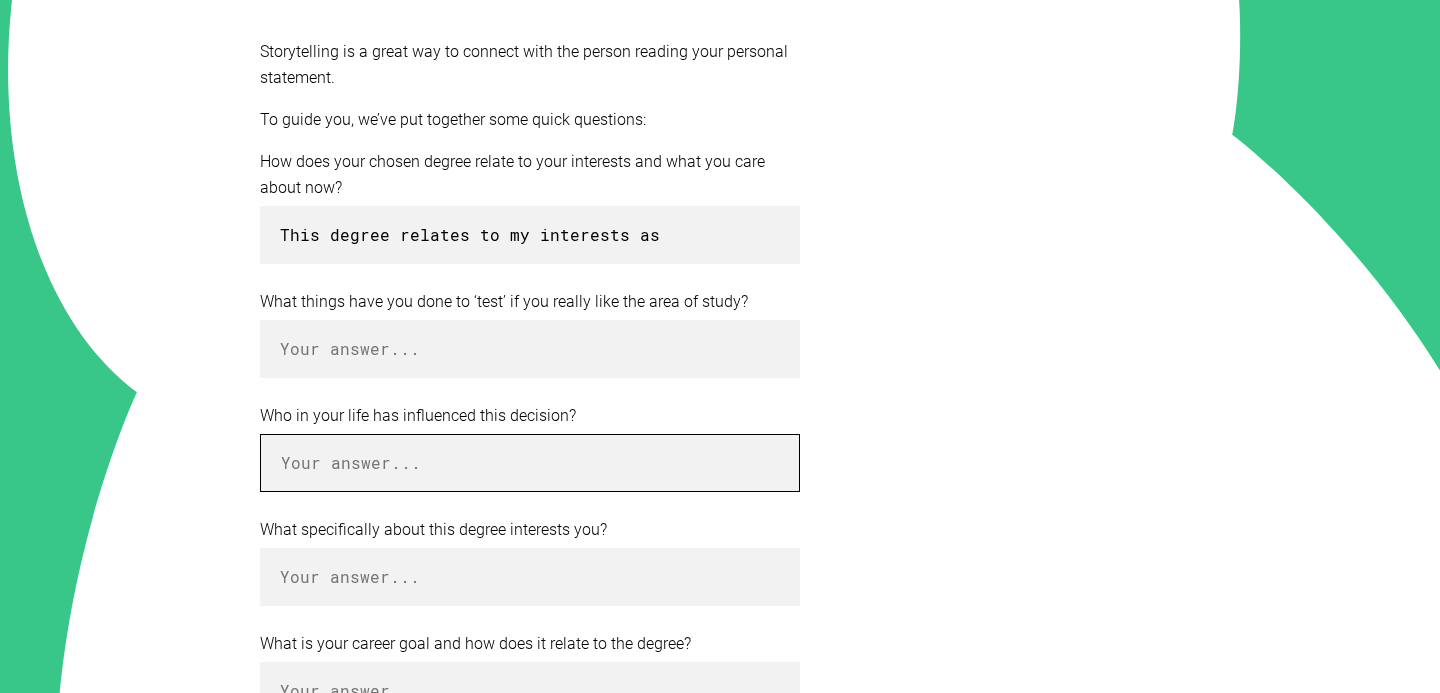 click at bounding box center (530, 463) 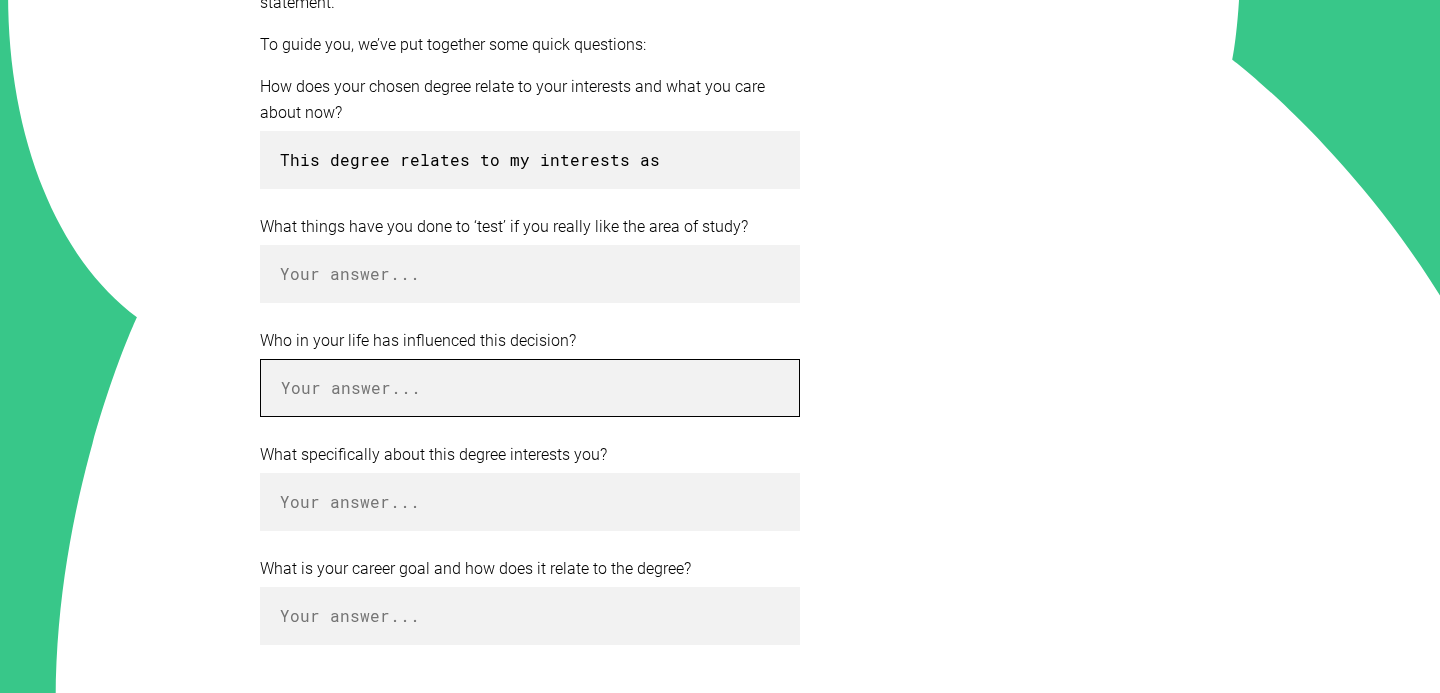 scroll, scrollTop: 579, scrollLeft: 0, axis: vertical 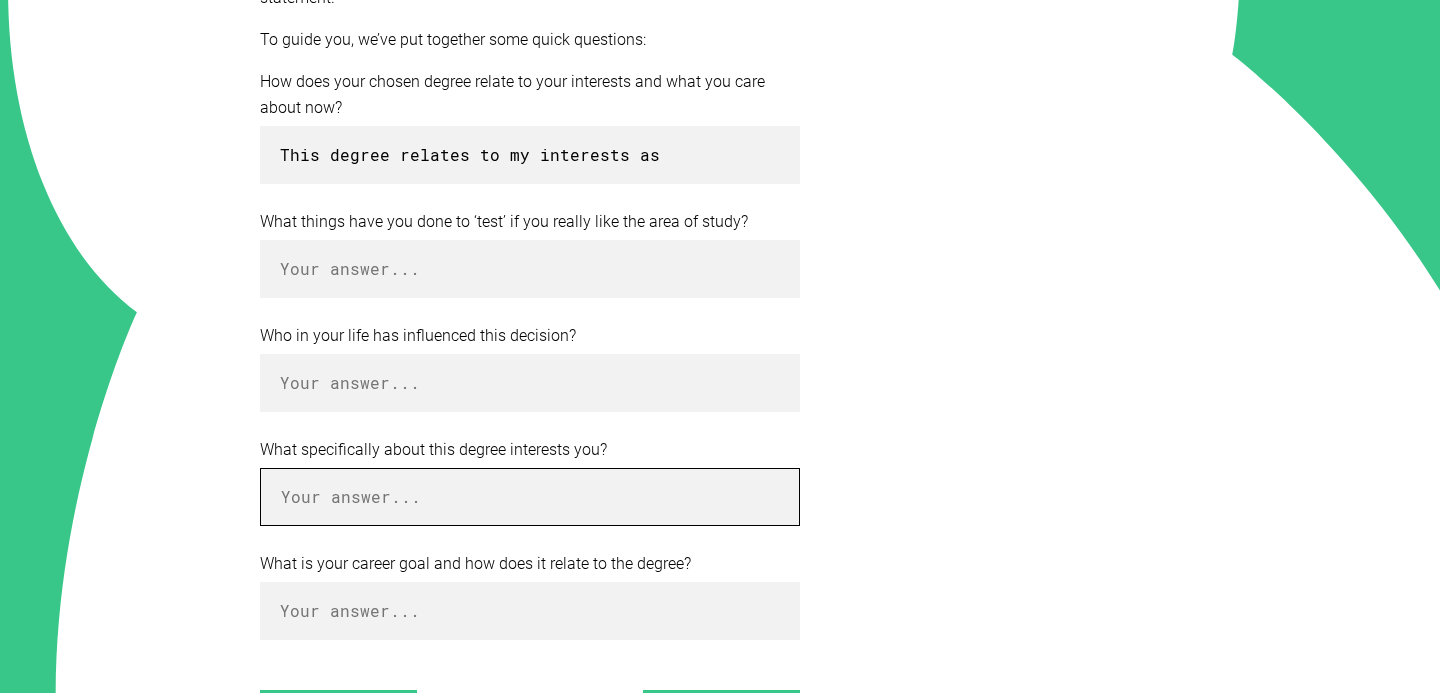 click at bounding box center [530, 497] 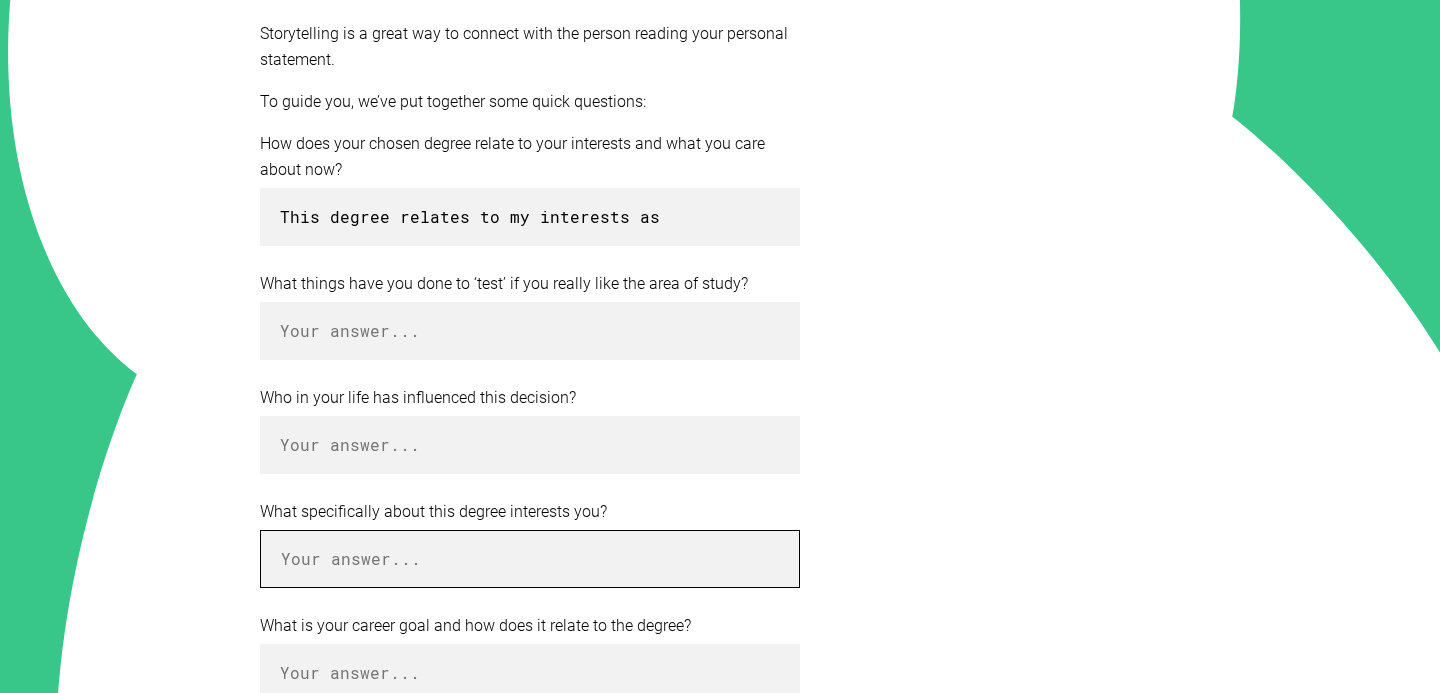 scroll, scrollTop: 519, scrollLeft: 0, axis: vertical 